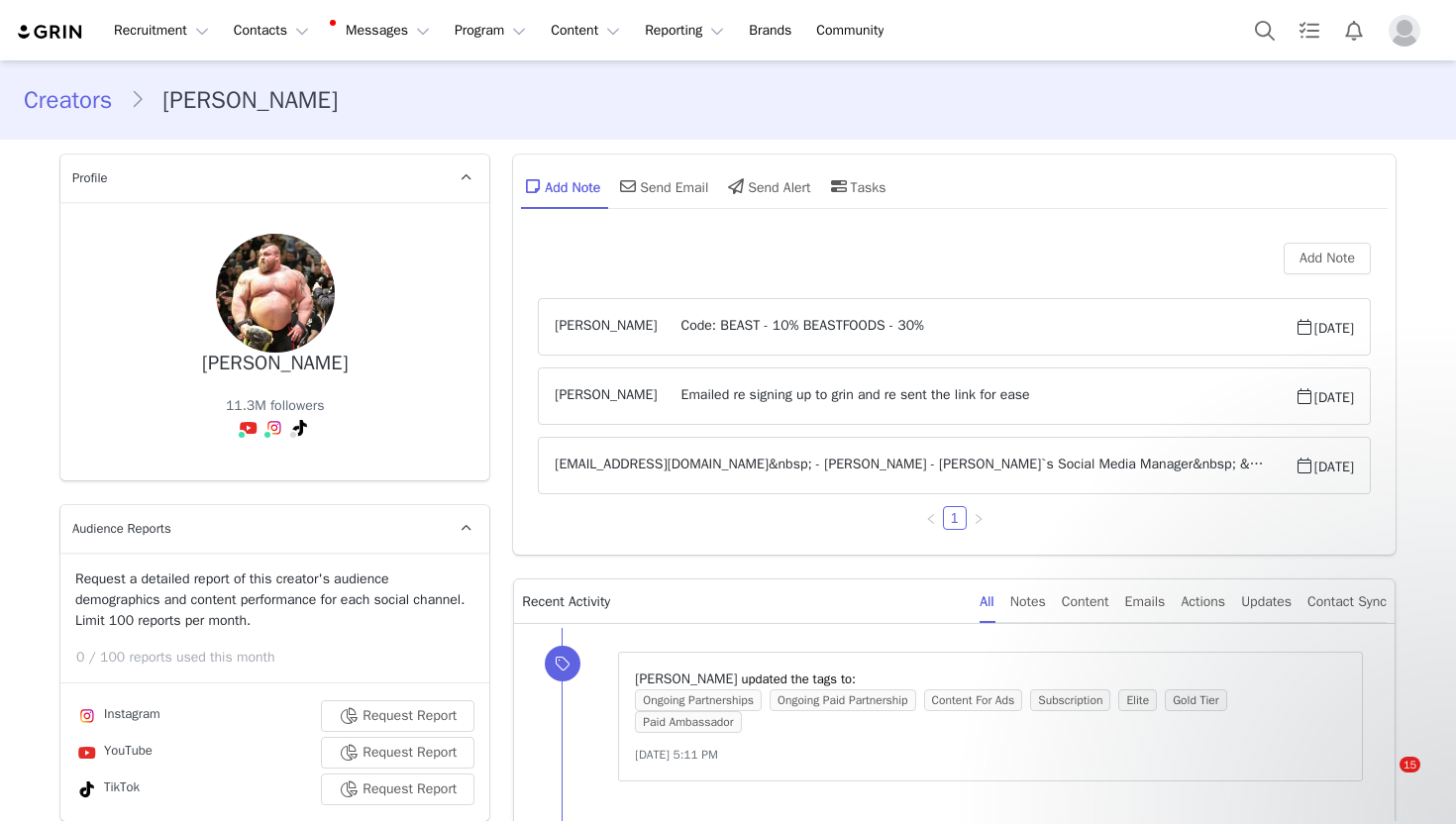 scroll, scrollTop: 0, scrollLeft: 0, axis: both 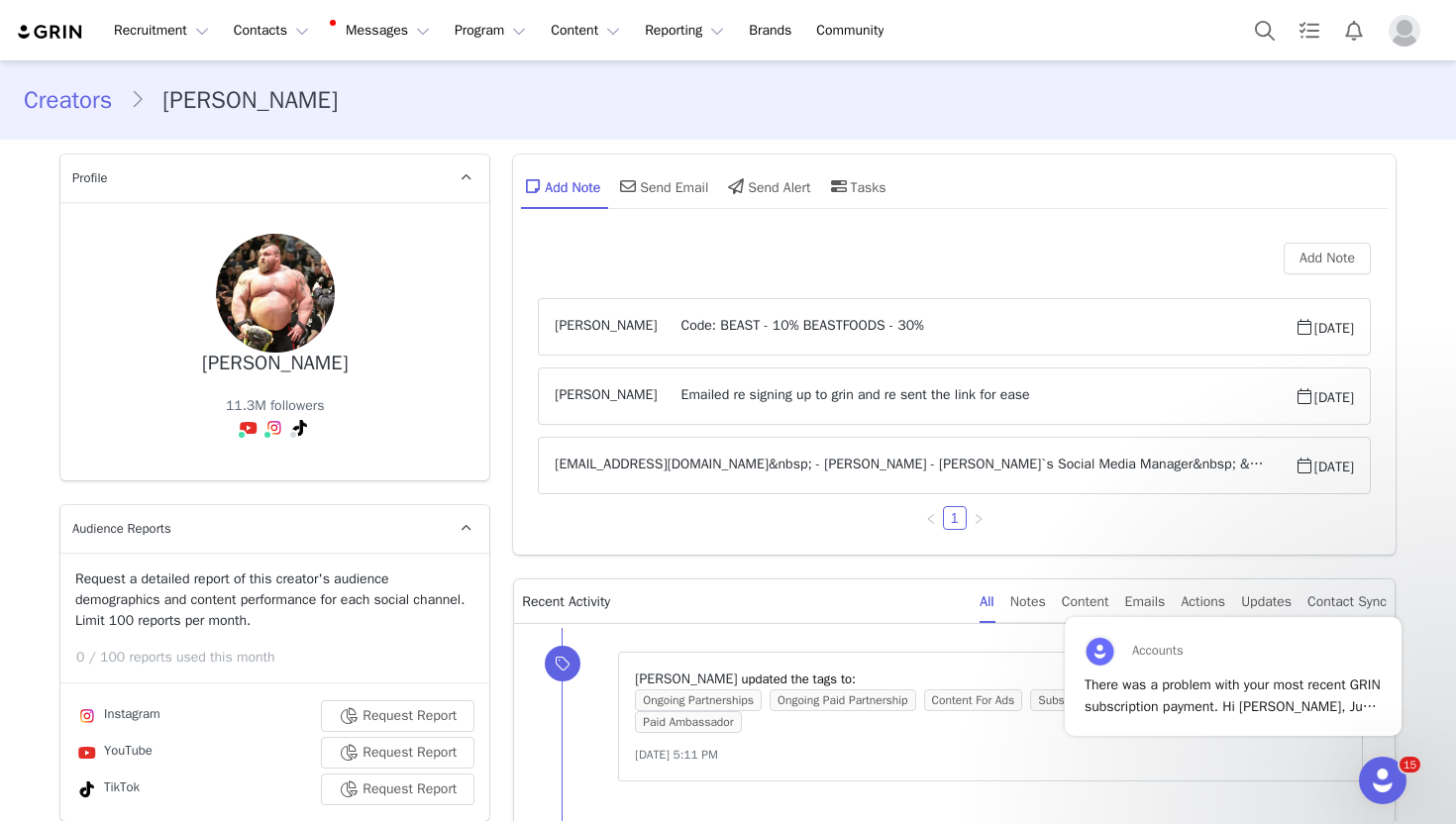 click on "[EMAIL_ADDRESS][DOMAIN_NAME]" at bounding box center (274, 1390) 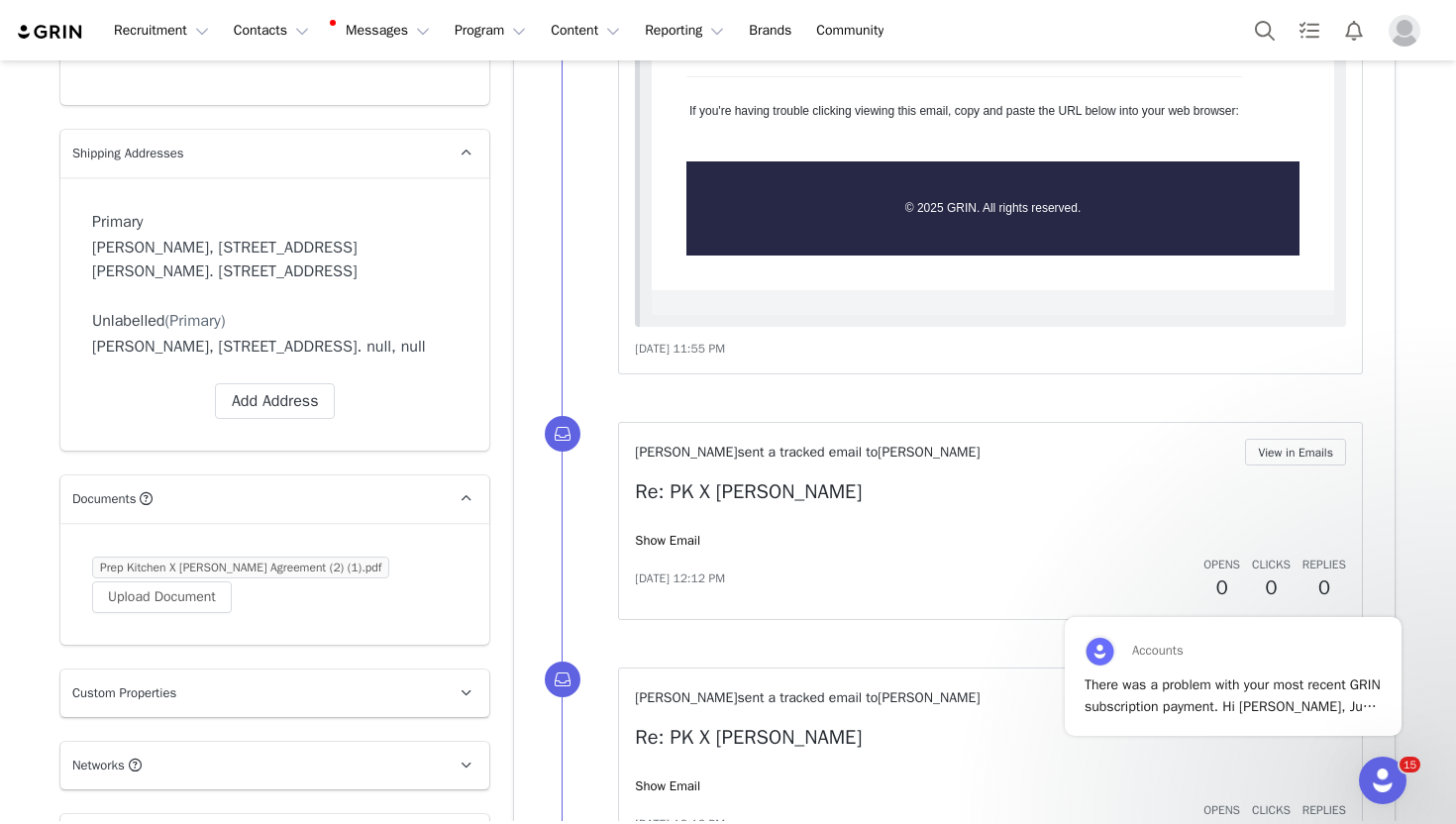 scroll, scrollTop: 1736, scrollLeft: 0, axis: vertical 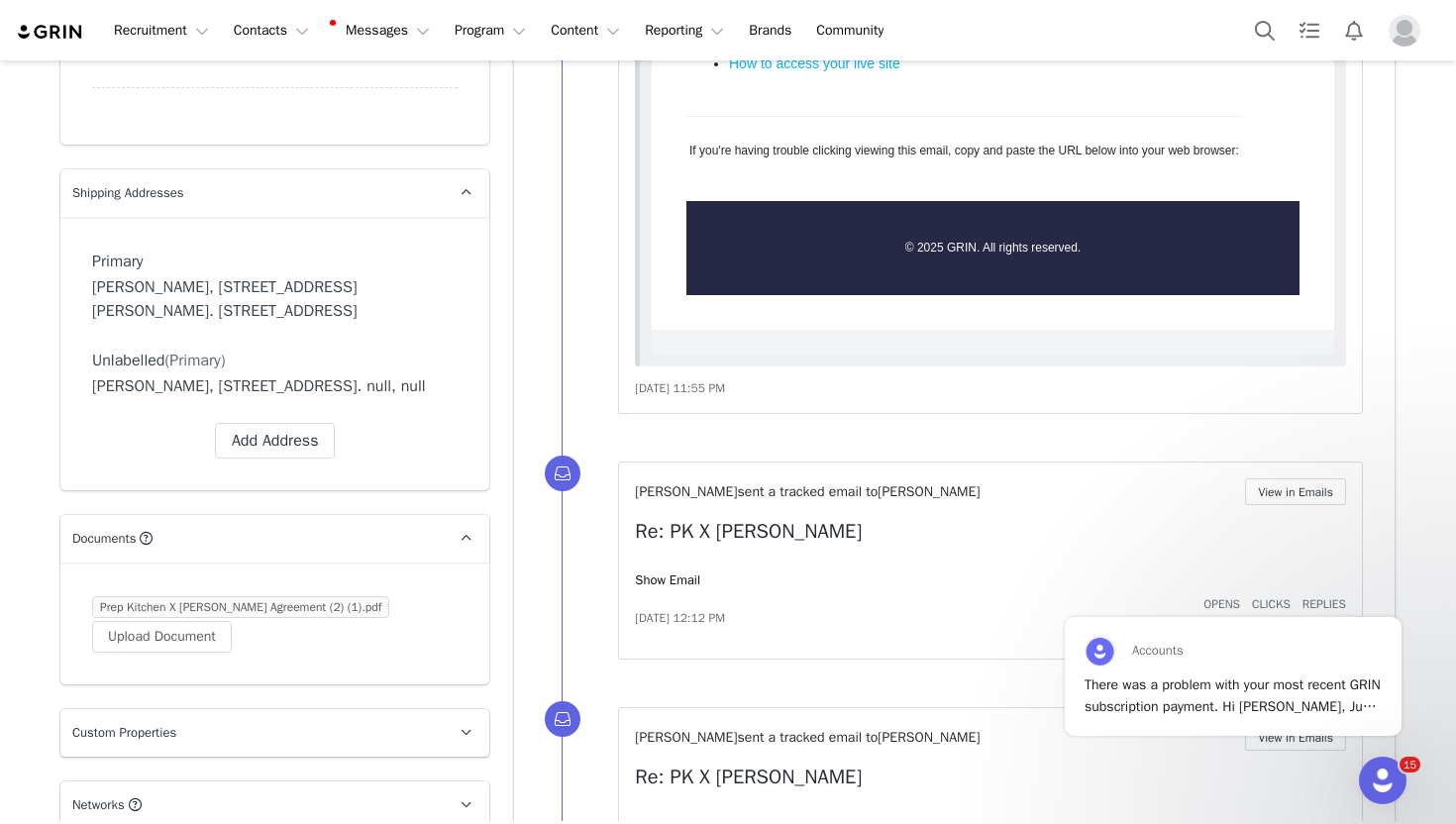 drag, startPoint x: 235, startPoint y: 373, endPoint x: 63, endPoint y: 348, distance: 173.80736 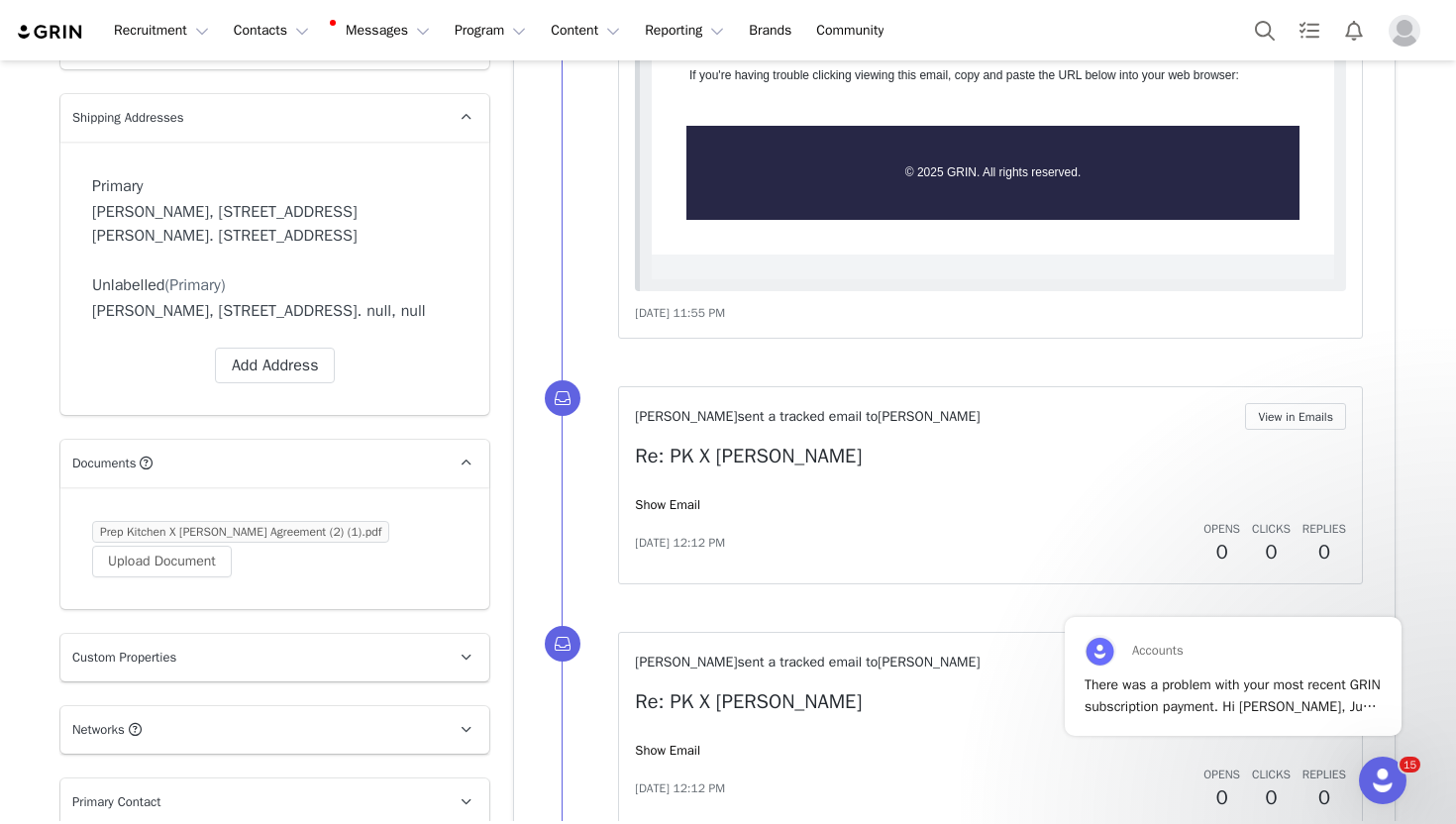 scroll, scrollTop: 1821, scrollLeft: 0, axis: vertical 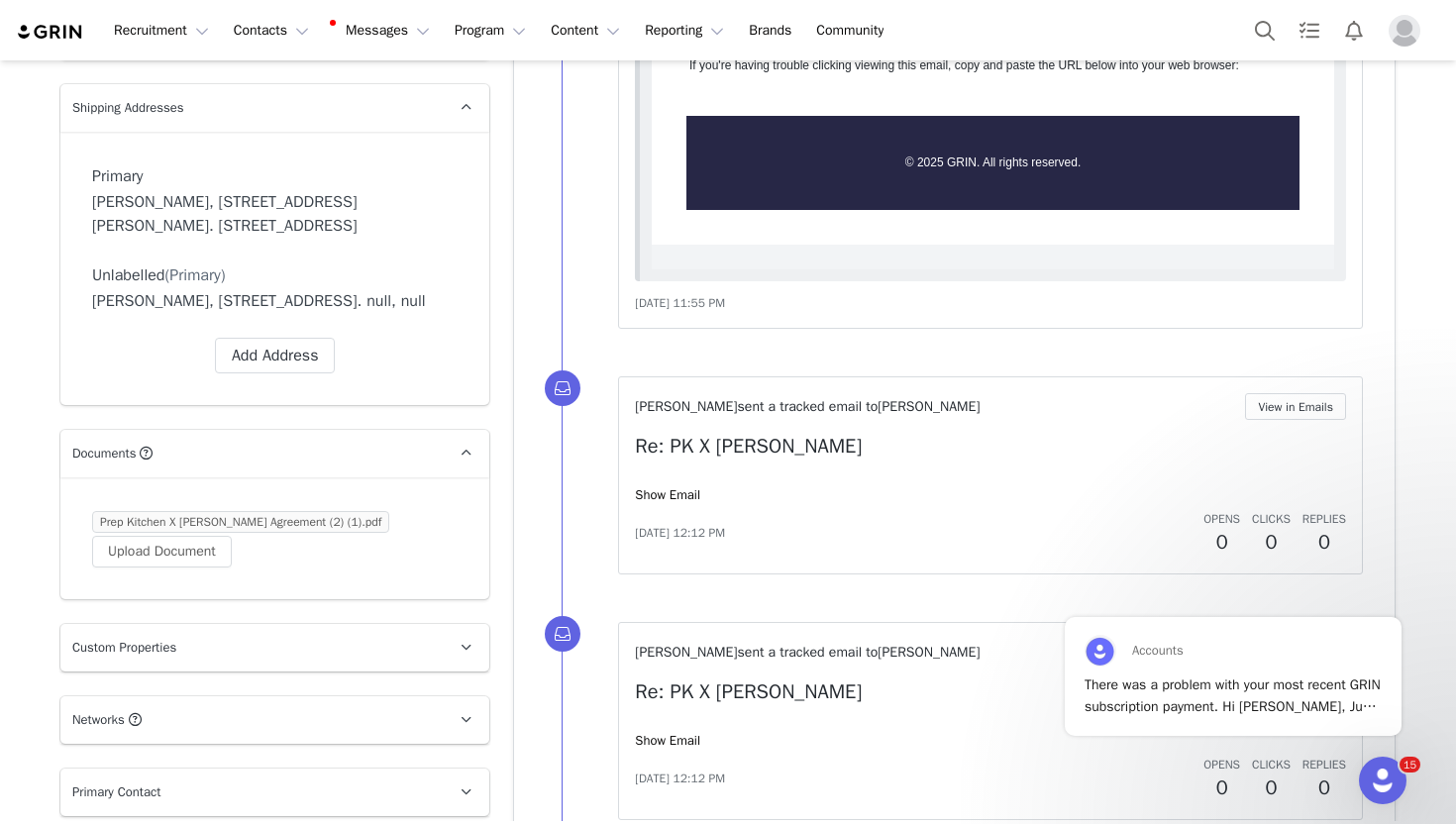 click on "[PERSON_NAME] sent a tracked email to  [PERSON_NAME]      View in Emails   Re: PK X [PERSON_NAME]   Show Email  [DATE] 12:12 PM      Opens  0  Clicks  0  Replies  0" at bounding box center [990, 475] 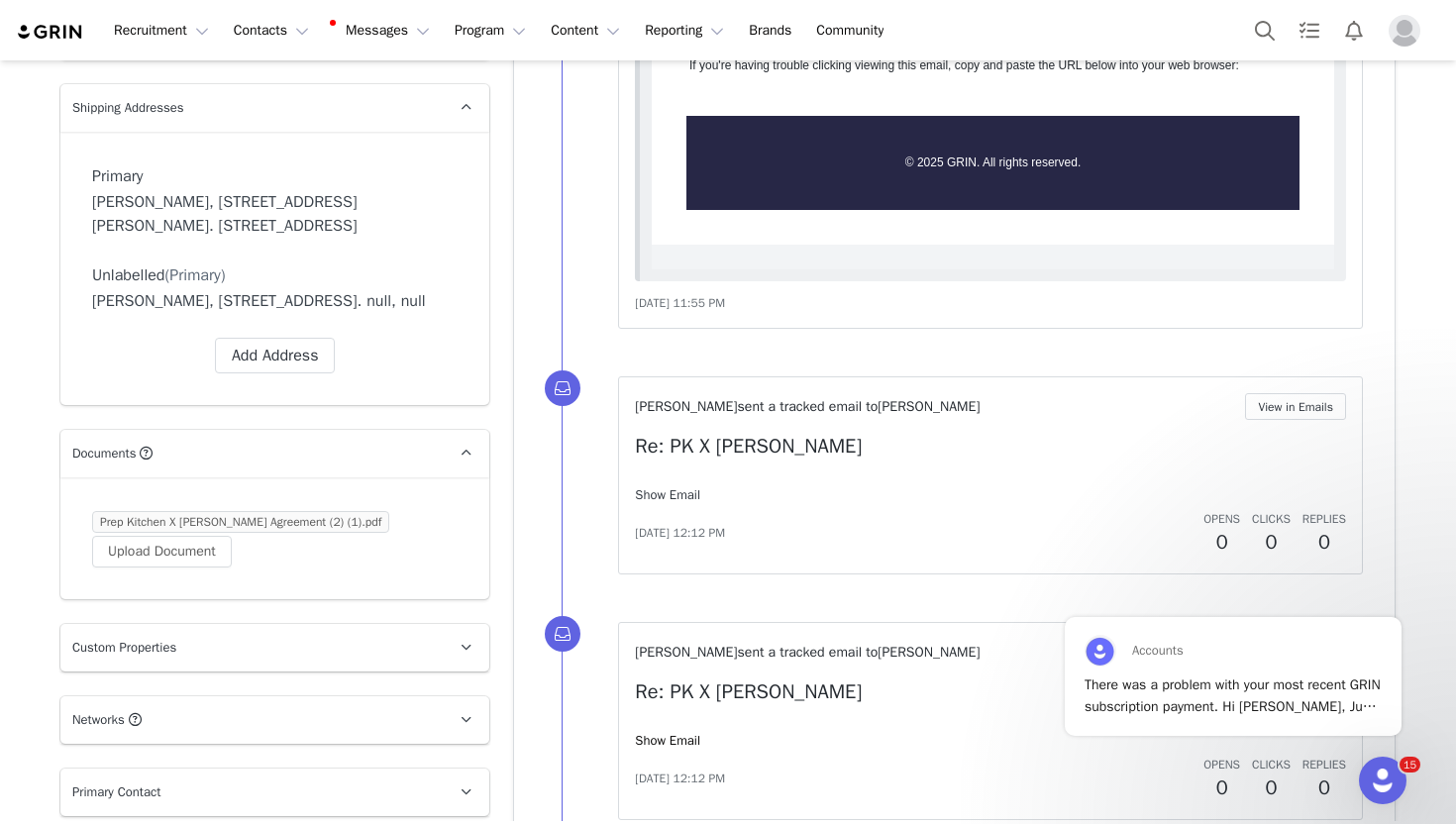 click on "Show Email" at bounding box center [668, 494] 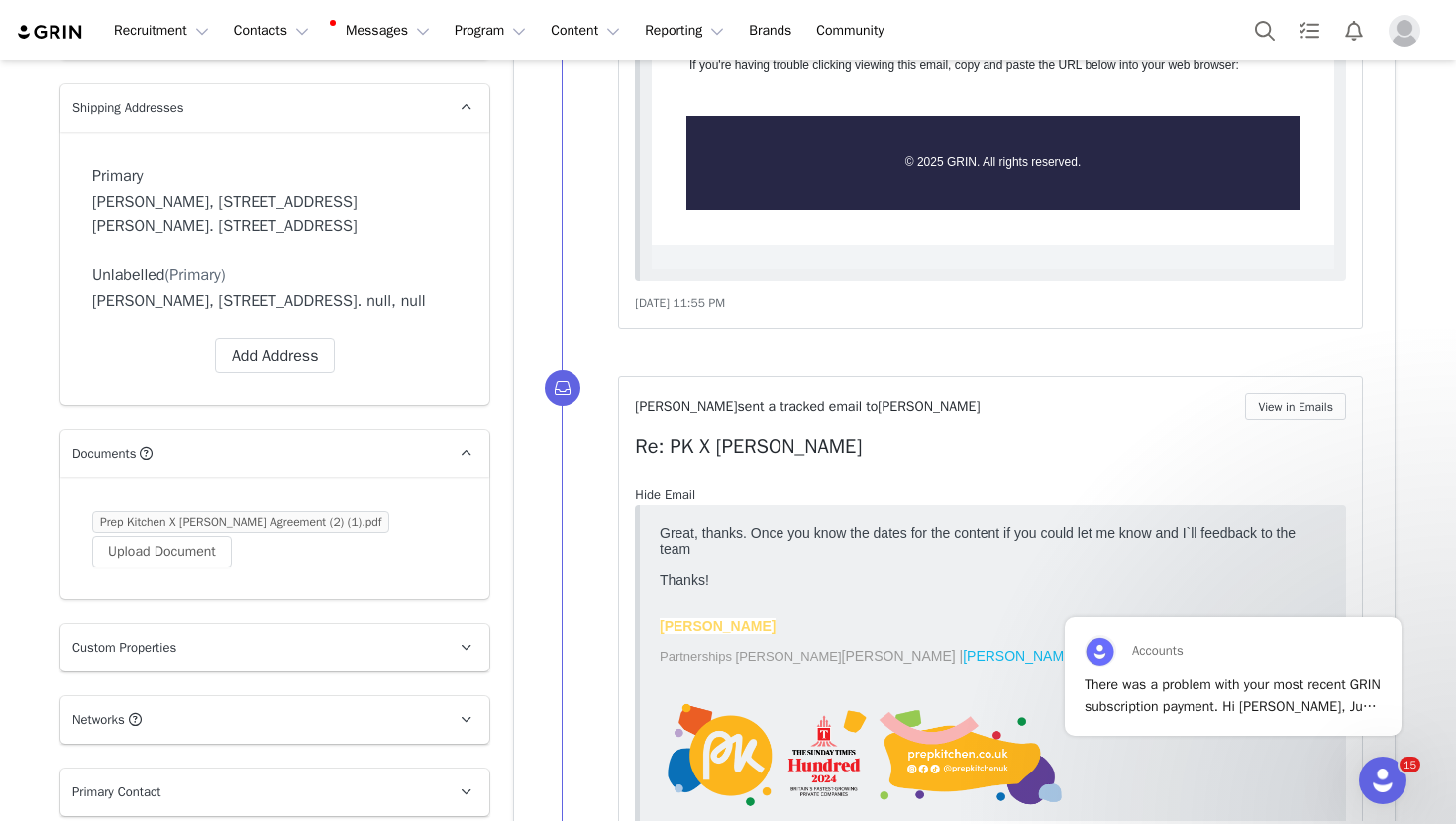scroll, scrollTop: 0, scrollLeft: 0, axis: both 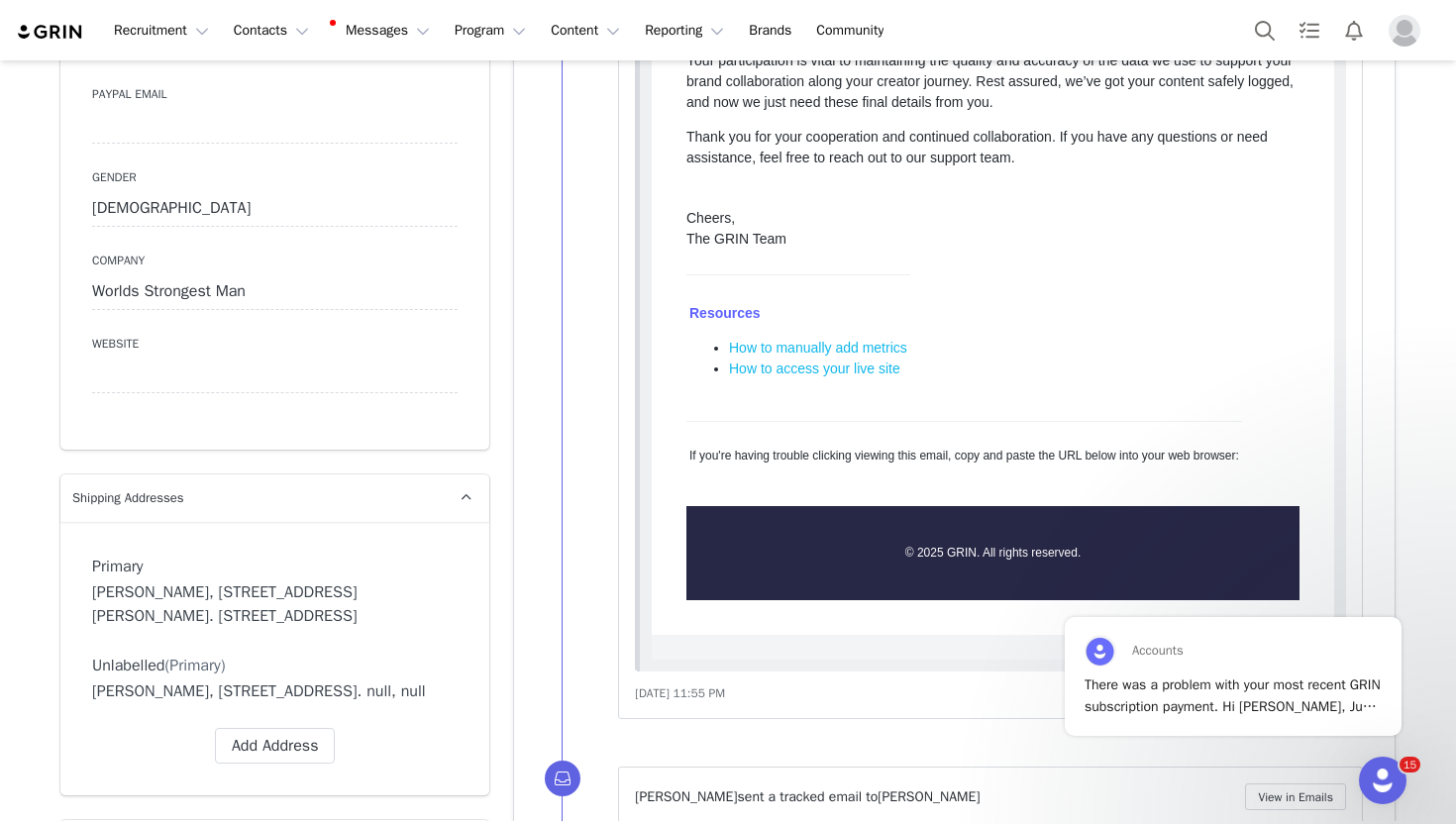drag, startPoint x: 93, startPoint y: 654, endPoint x: 235, endPoint y: 686, distance: 145.561 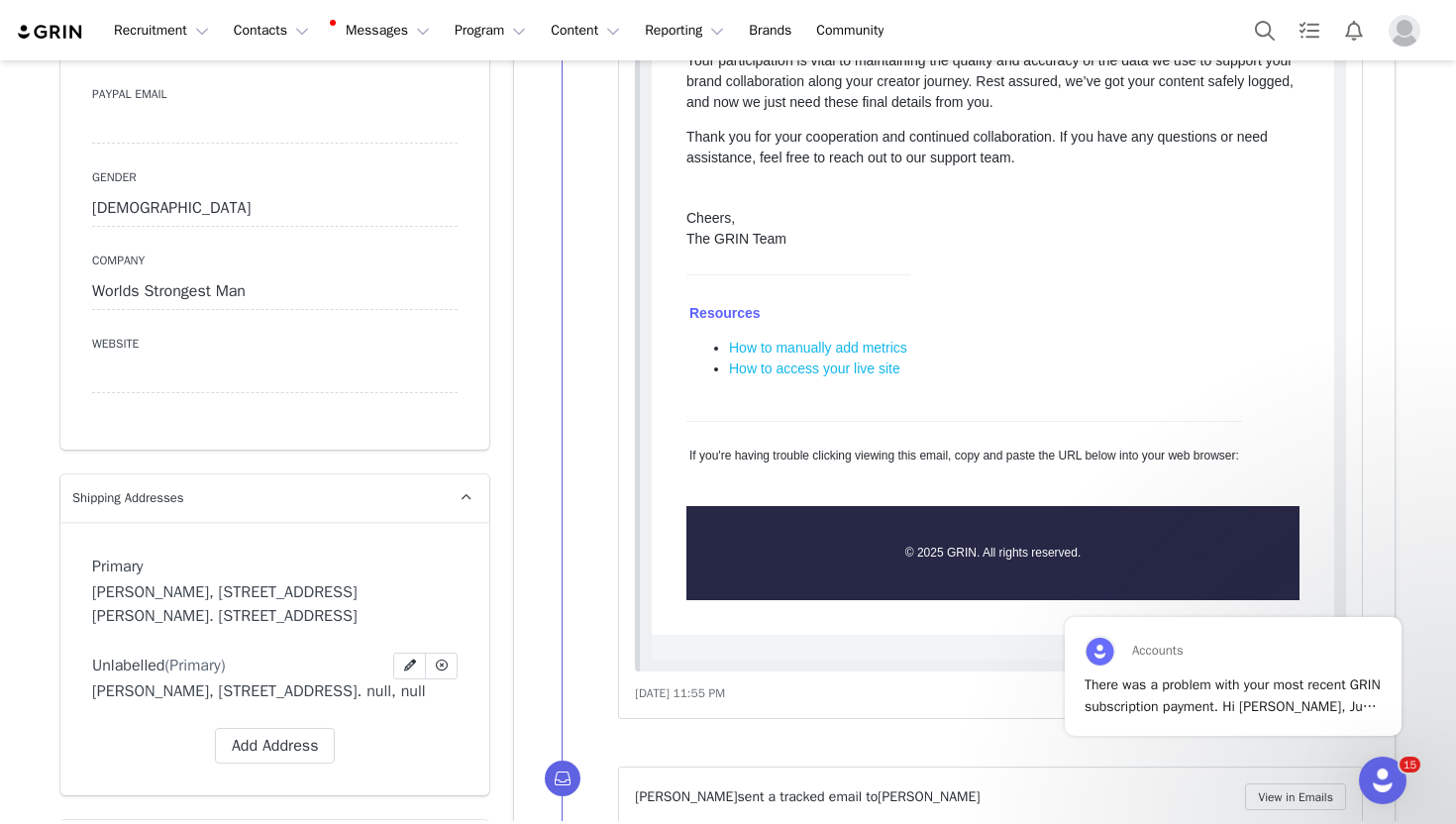 click on "Unlabelled (Primary)  Label   First Name  [PERSON_NAME]  Last Name  [PERSON_NAME]  Email  [EMAIL_ADDRESS][DOMAIN_NAME]  Phone  44 +93 ([GEOGRAPHIC_DATA]) +358 ([GEOGRAPHIC_DATA]) +355 ([GEOGRAPHIC_DATA]) +213 ([GEOGRAPHIC_DATA]) +376 ([GEOGRAPHIC_DATA]) +244 ([GEOGRAPHIC_DATA]) +1264 ([GEOGRAPHIC_DATA]) +1268 ([GEOGRAPHIC_DATA]) +54 ([GEOGRAPHIC_DATA]) +374 ([GEOGRAPHIC_DATA]) +297 ([GEOGRAPHIC_DATA]) +61 ([GEOGRAPHIC_DATA]) +43 ([GEOGRAPHIC_DATA]) +994 ([GEOGRAPHIC_DATA]) +1242 ([GEOGRAPHIC_DATA]) +973 ([GEOGRAPHIC_DATA]) +880 ([GEOGRAPHIC_DATA]) +1246 ([GEOGRAPHIC_DATA]) +375 ([GEOGRAPHIC_DATA]) +32 ([GEOGRAPHIC_DATA]) +501 ([GEOGRAPHIC_DATA]) +229 ([GEOGRAPHIC_DATA]) +1441 ([GEOGRAPHIC_DATA]) +975 ([GEOGRAPHIC_DATA]) +591 ([GEOGRAPHIC_DATA]) +599 ([GEOGRAPHIC_DATA]) +387 ([GEOGRAPHIC_DATA]) +267 ([GEOGRAPHIC_DATA]) +0 ([GEOGRAPHIC_DATA]) +55 ([GEOGRAPHIC_DATA]) +673 ([GEOGRAPHIC_DATA]) +359 ([GEOGRAPHIC_DATA]) +226 ([GEOGRAPHIC_DATA]) +257 ([GEOGRAPHIC_DATA]) +855 ([GEOGRAPHIC_DATA]) +1 ([GEOGRAPHIC_DATA]) +238 ([GEOGRAPHIC_DATA]) +1345 ([GEOGRAPHIC_DATA]) +236 ([GEOGRAPHIC_DATA]) +235 ([GEOGRAPHIC_DATA]) +56 ([GEOGRAPHIC_DATA]) +86 ([GEOGRAPHIC_DATA]) +61 ([GEOGRAPHIC_DATA]) +672 ([GEOGRAPHIC_DATA]) +57 ([GEOGRAPHIC_DATA]) +269 ([GEOGRAPHIC_DATA]) +242 ([GEOGRAPHIC_DATA]) +243 ([GEOGRAPHIC_DATA], [GEOGRAPHIC_DATA]) +682 ([GEOGRAPHIC_DATA]) +506 ([GEOGRAPHIC_DATA]) +53 ([GEOGRAPHIC_DATA])" at bounding box center [274, 666] 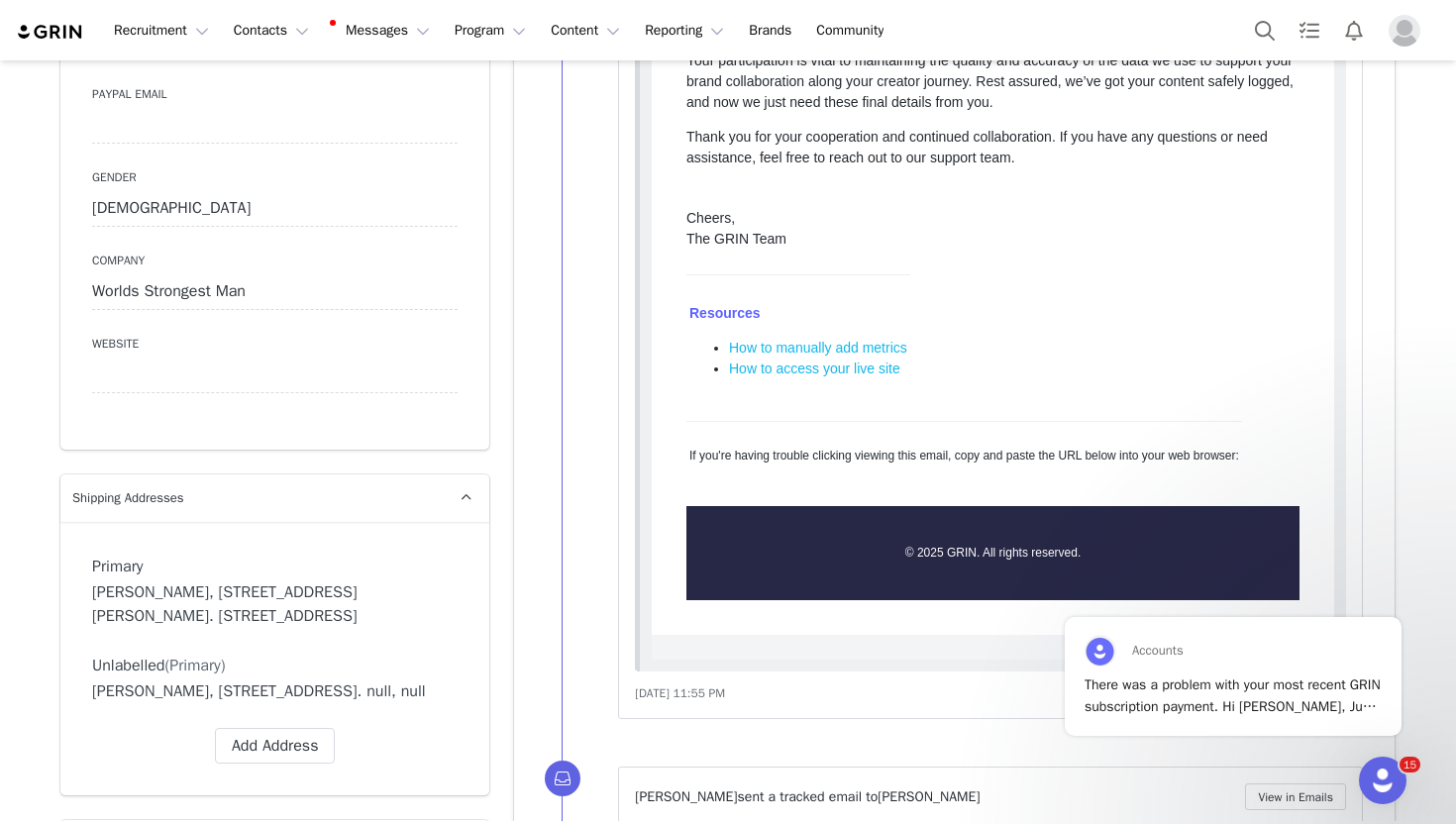 drag, startPoint x: 172, startPoint y: 673, endPoint x: 237, endPoint y: 673, distance: 65 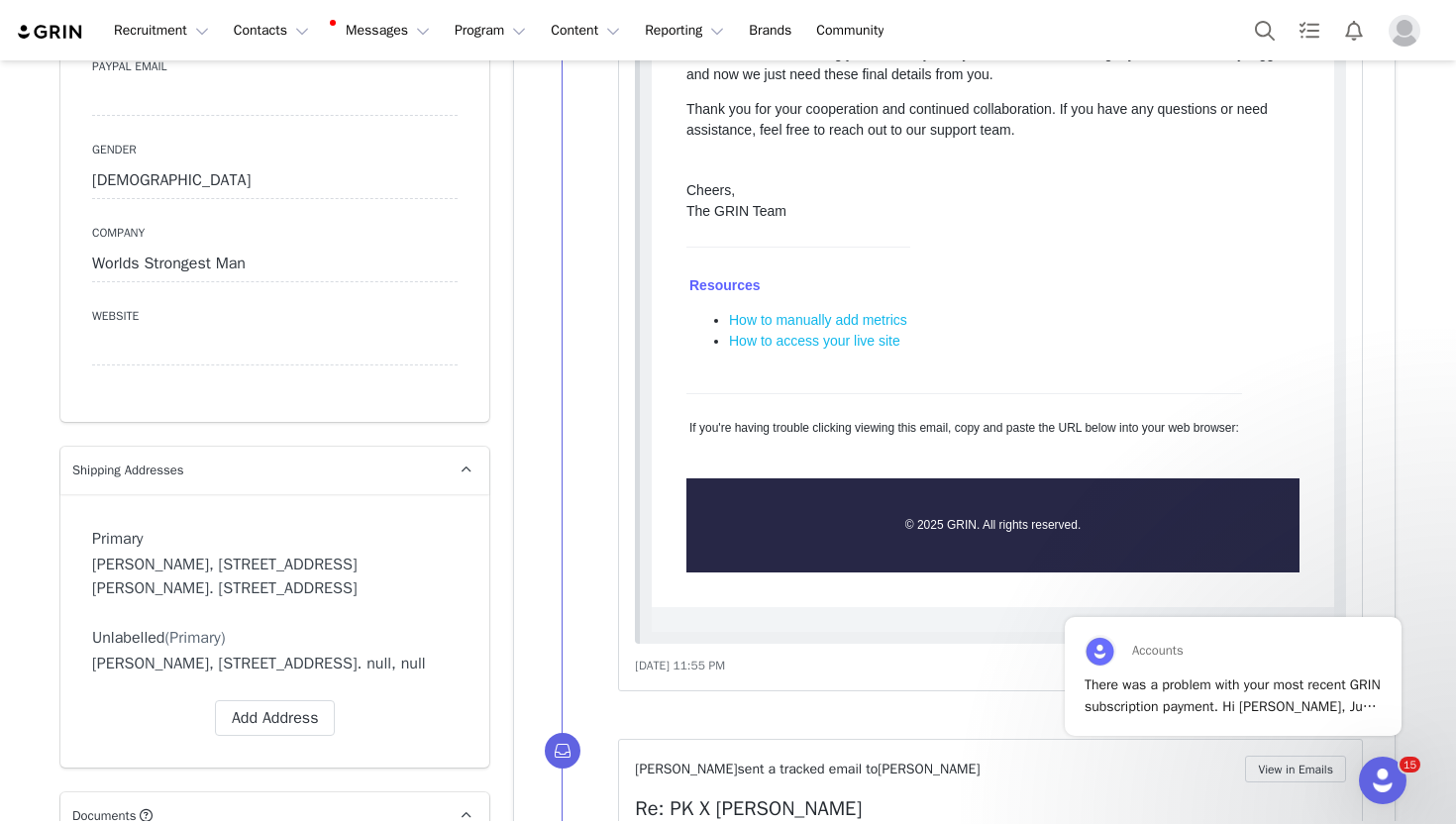 copy on "[STREET_ADDRESS]" 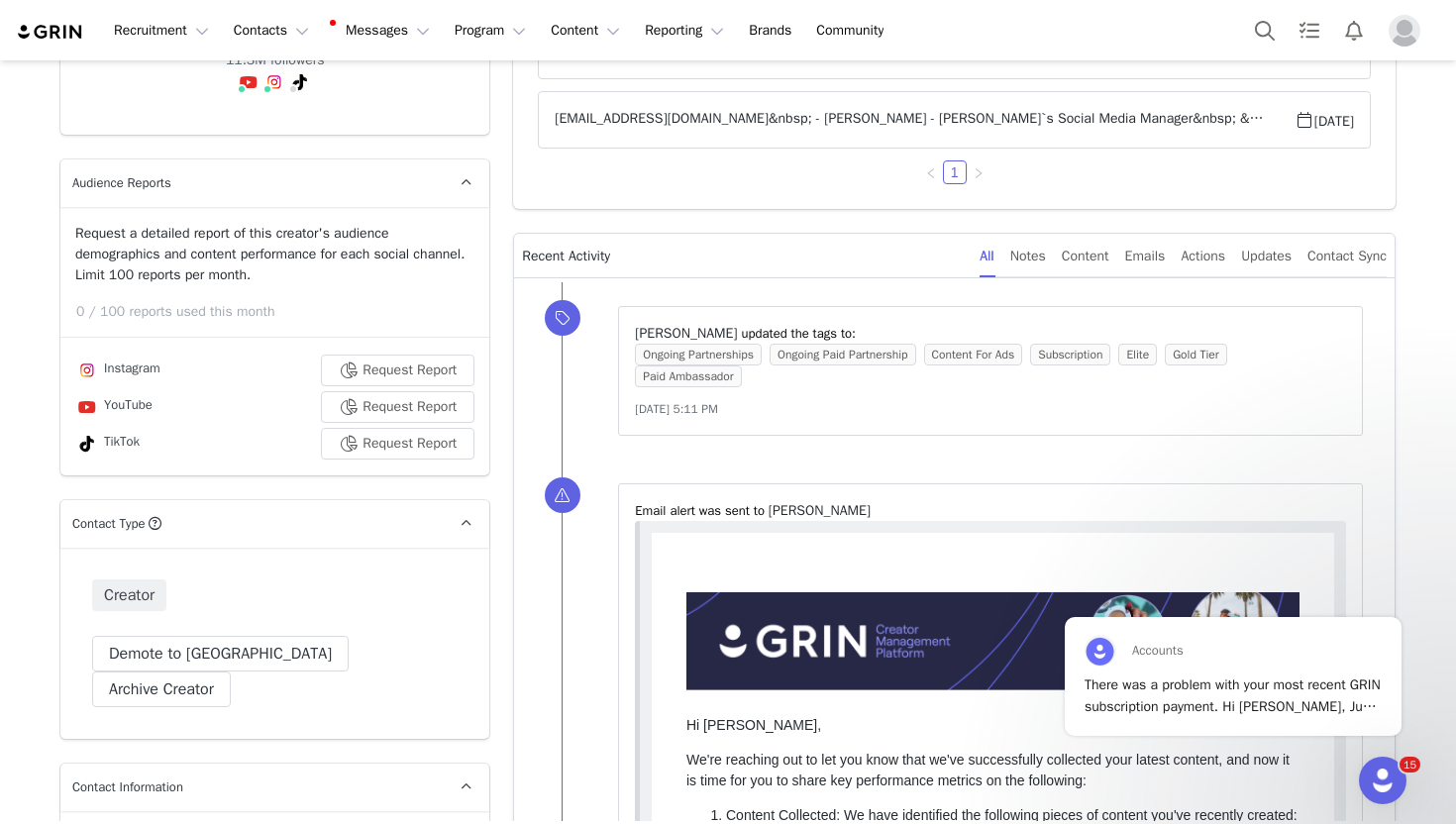 scroll, scrollTop: 0, scrollLeft: 0, axis: both 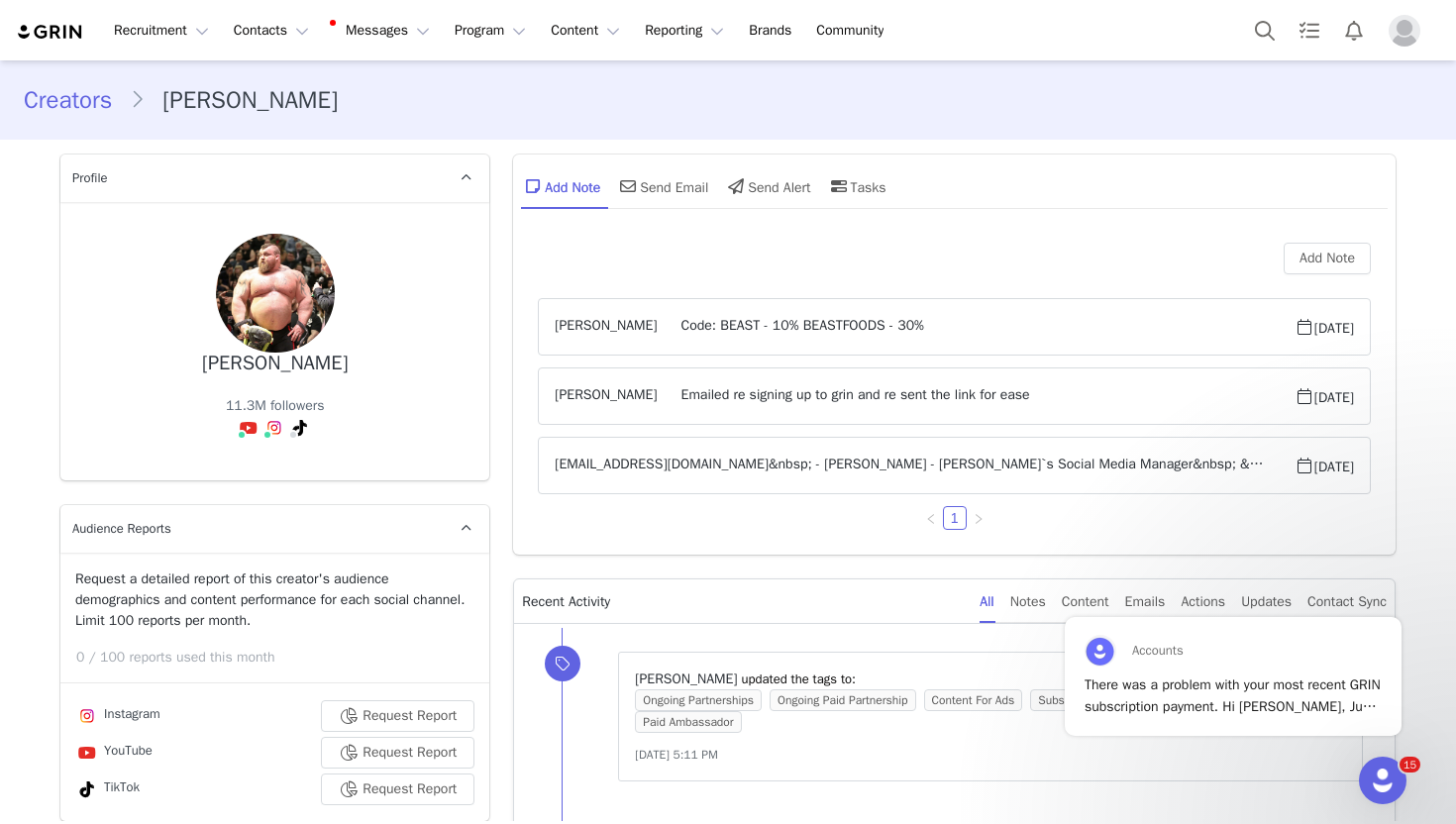 click on "[EMAIL_ADDRESS][DOMAIN_NAME]&nbsp; - [PERSON_NAME] - [PERSON_NAME]`s Social Media Manager&nbsp;
&nbsp;
2K per month&nbsp; -x2 Instagram stories per month and produce some still images for our socials. Requested a TT &amp; YT Short
&nbsp;
BEASTFOODS&nbsp; - aff code&nbsp;
BEAST - aff code &pound;29K commission to date [DATE]" at bounding box center (924, 465) 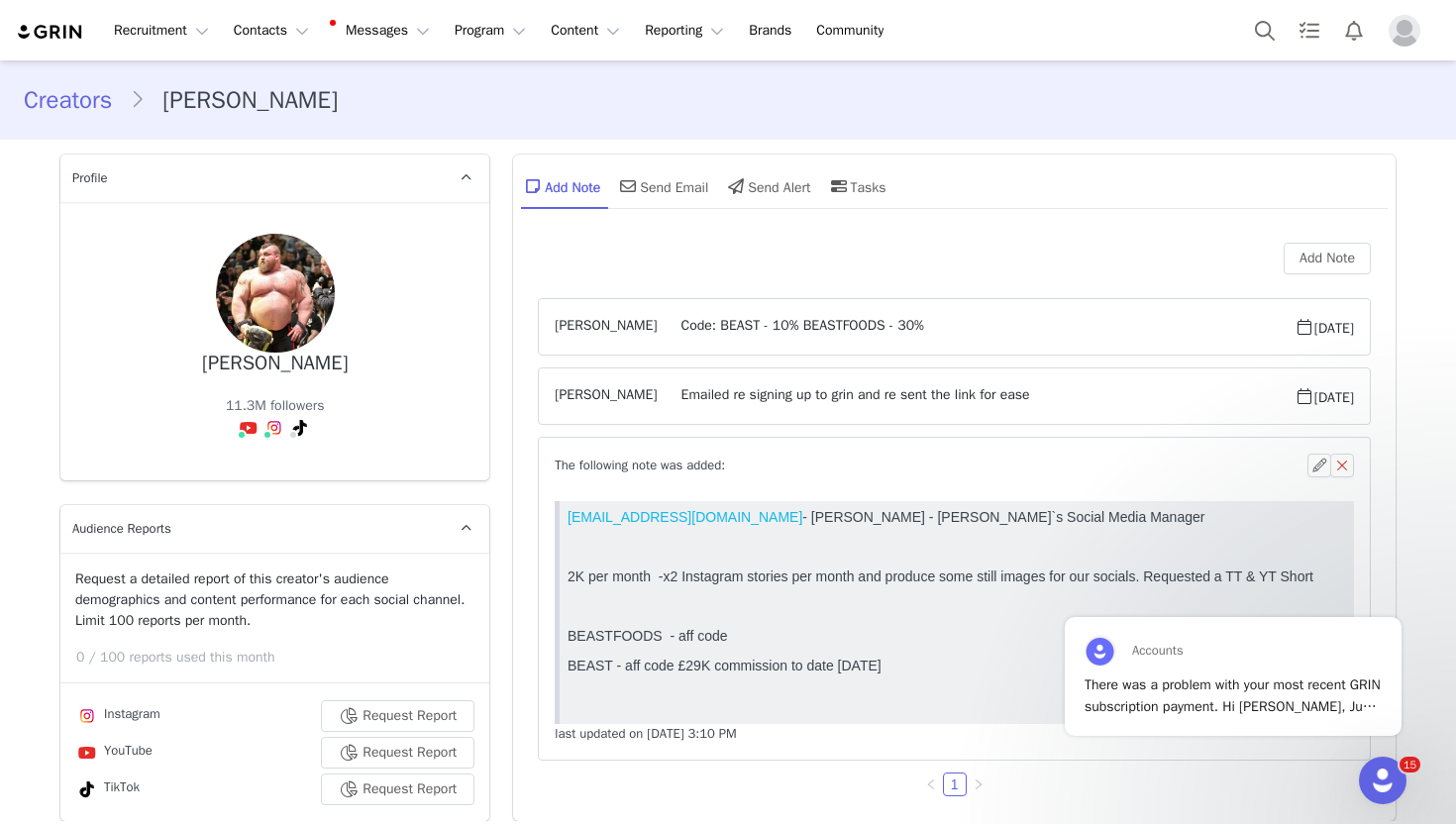 scroll, scrollTop: 0, scrollLeft: 0, axis: both 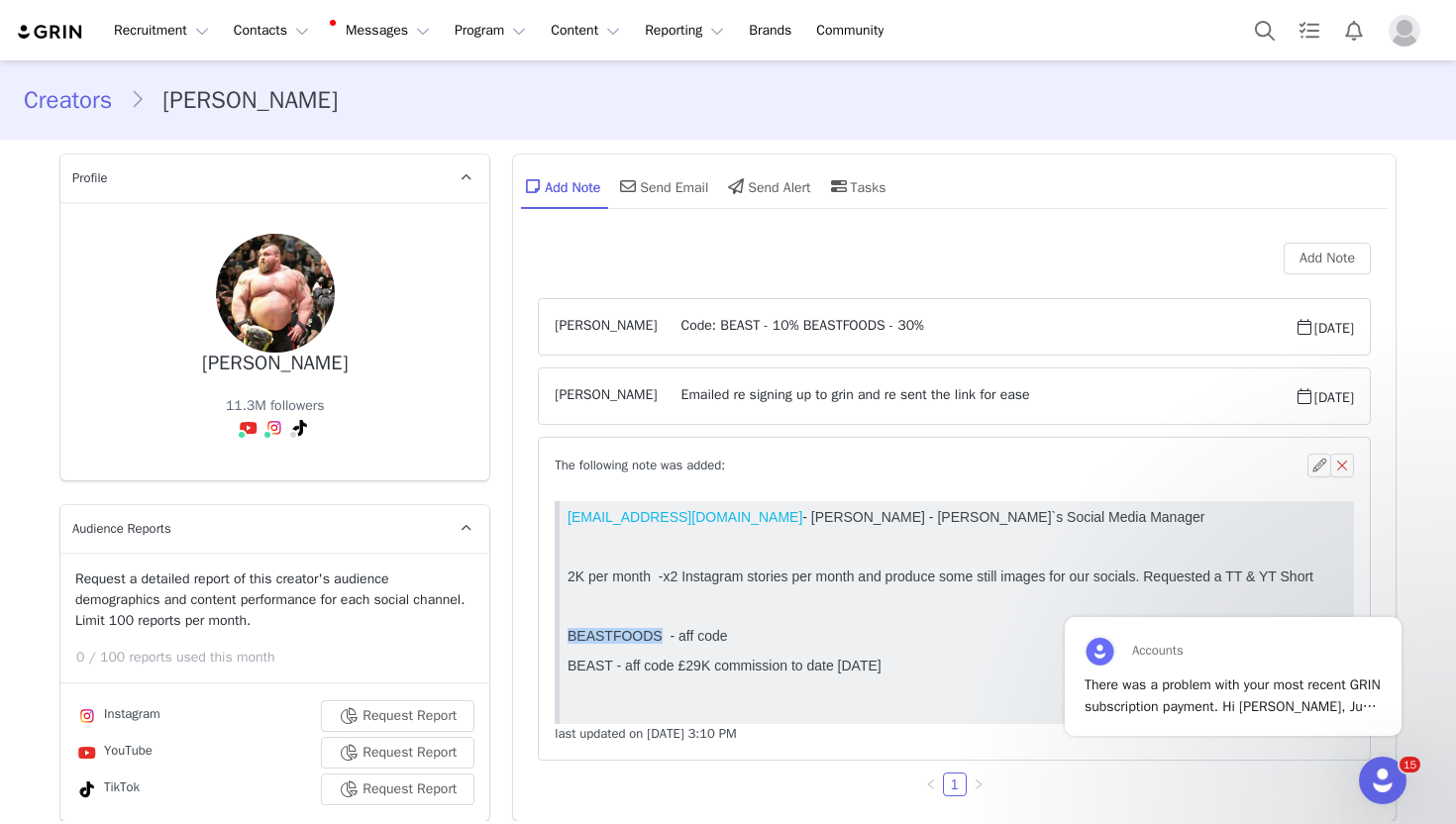 drag, startPoint x: 568, startPoint y: 635, endPoint x: 657, endPoint y: 637, distance: 89.02247 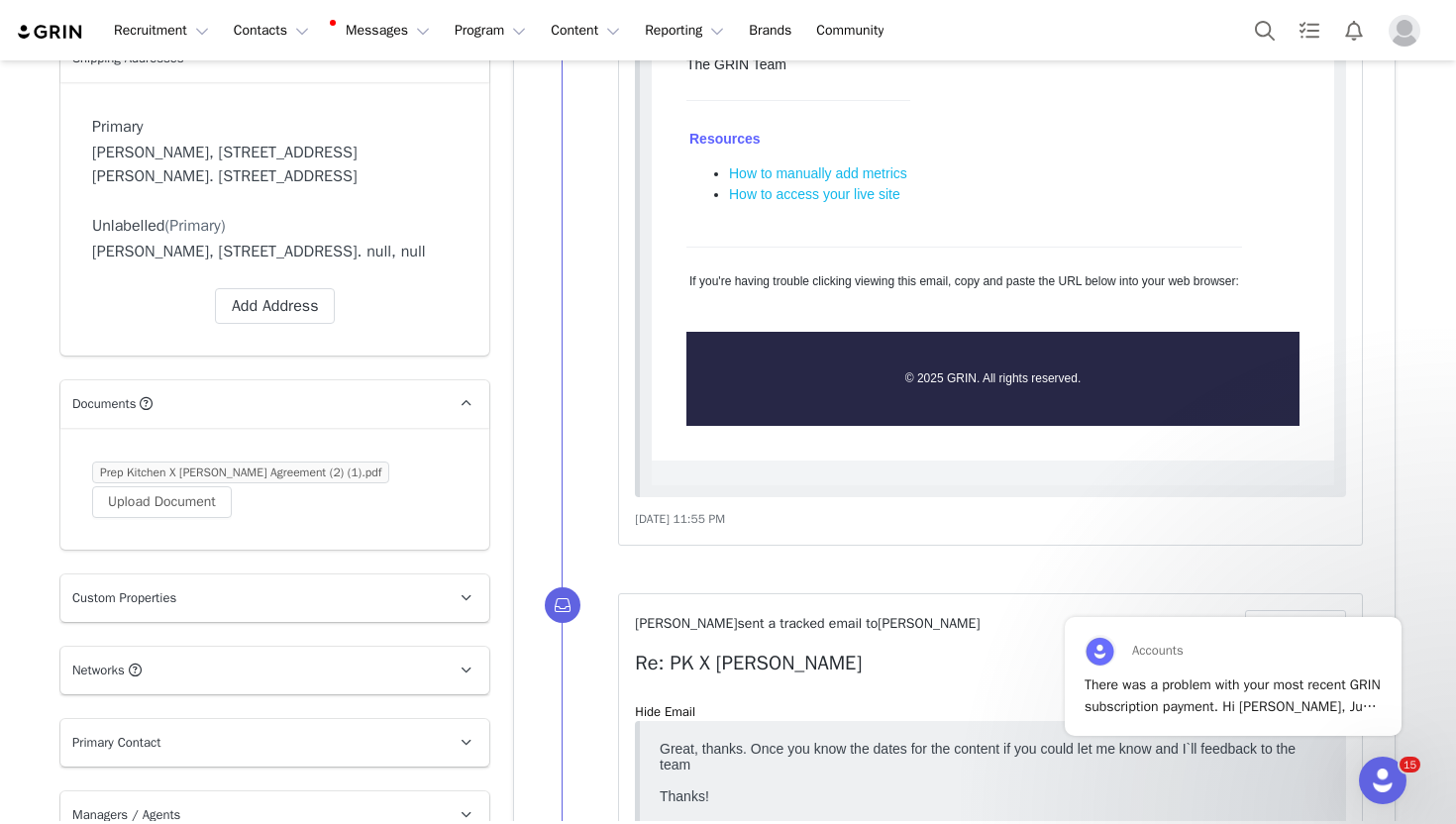 scroll, scrollTop: 1867, scrollLeft: 0, axis: vertical 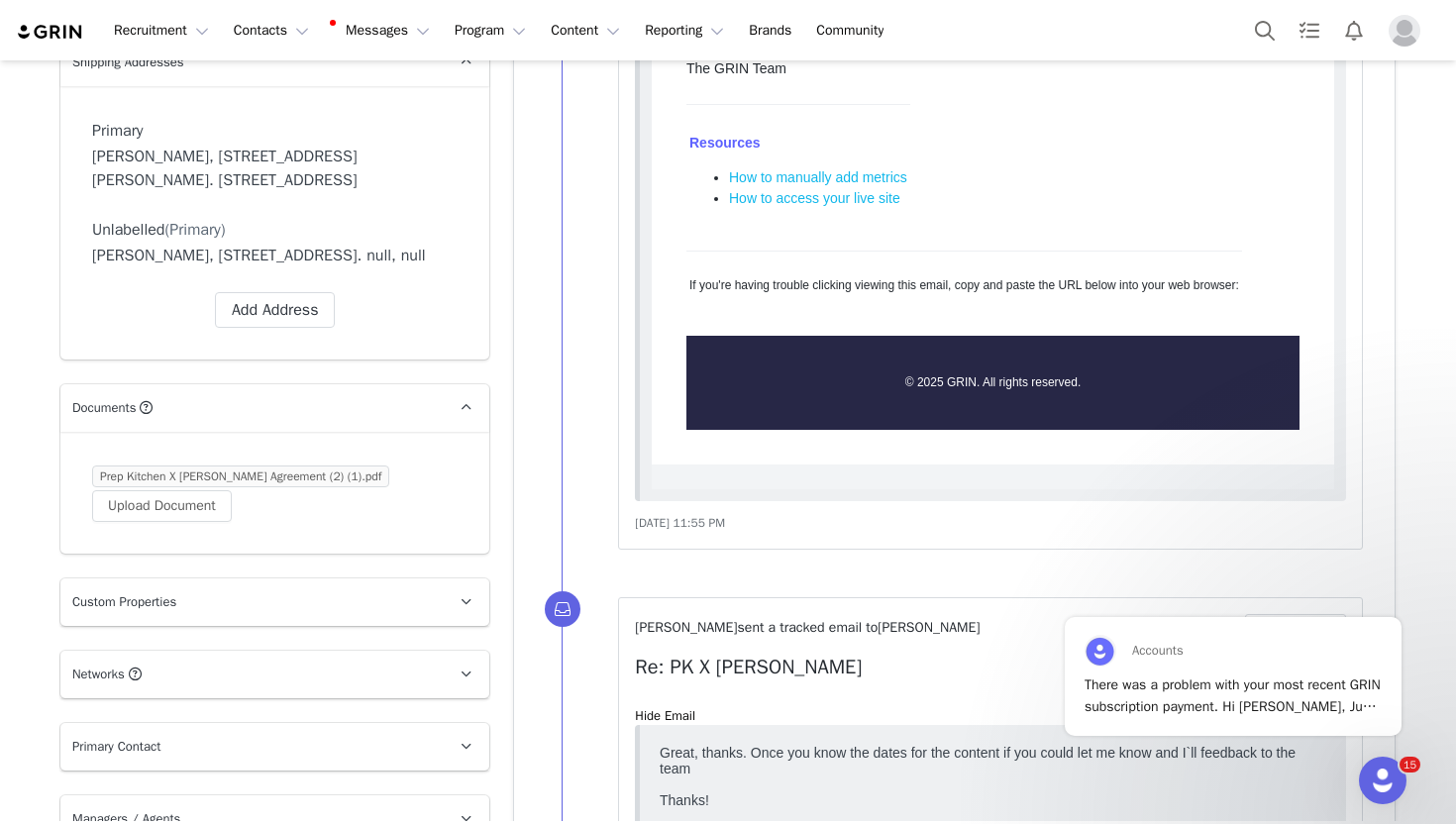 drag, startPoint x: 174, startPoint y: 220, endPoint x: 235, endPoint y: 242, distance: 64.84597 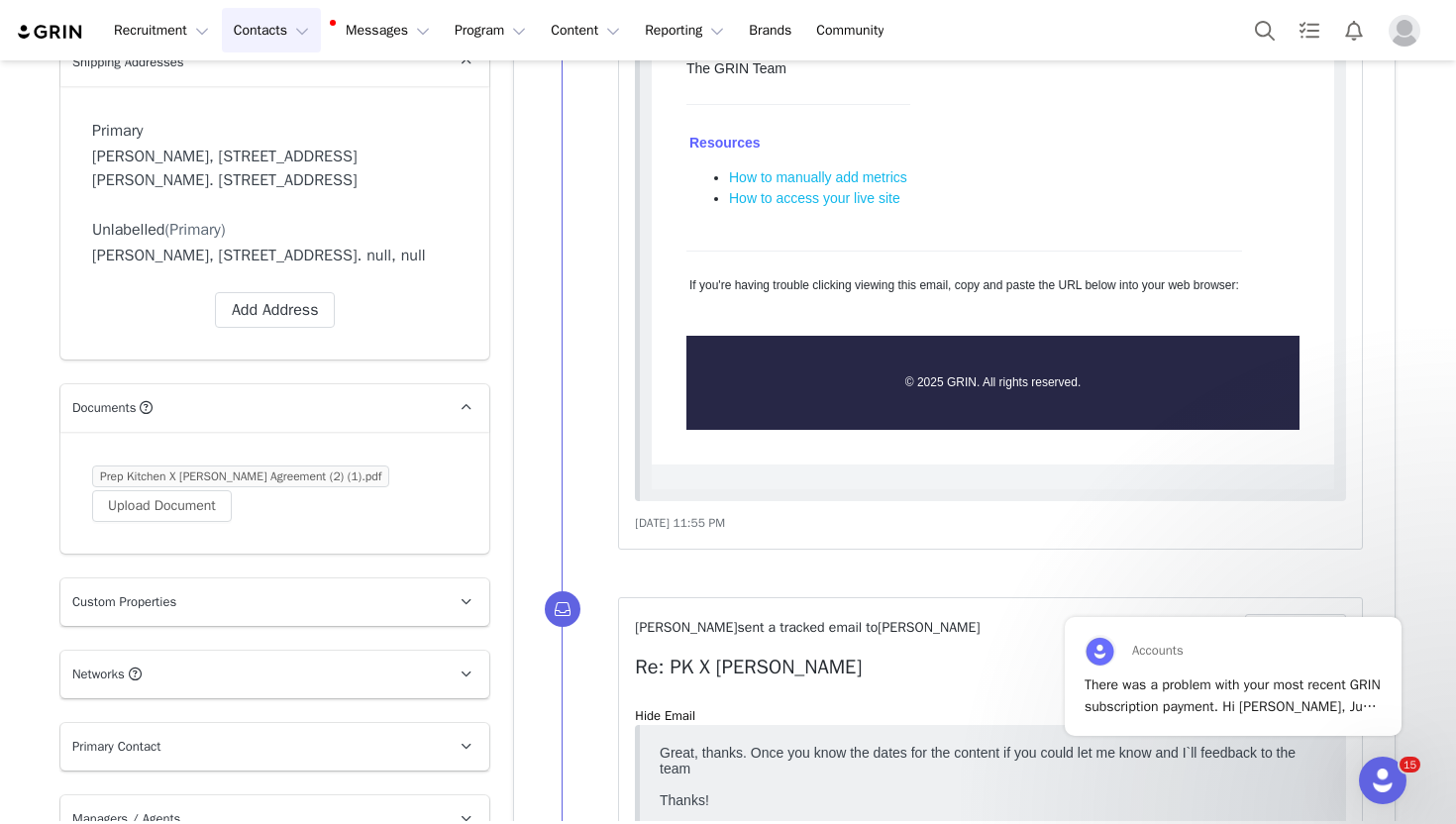 copy on "[STREET_ADDRESS]" 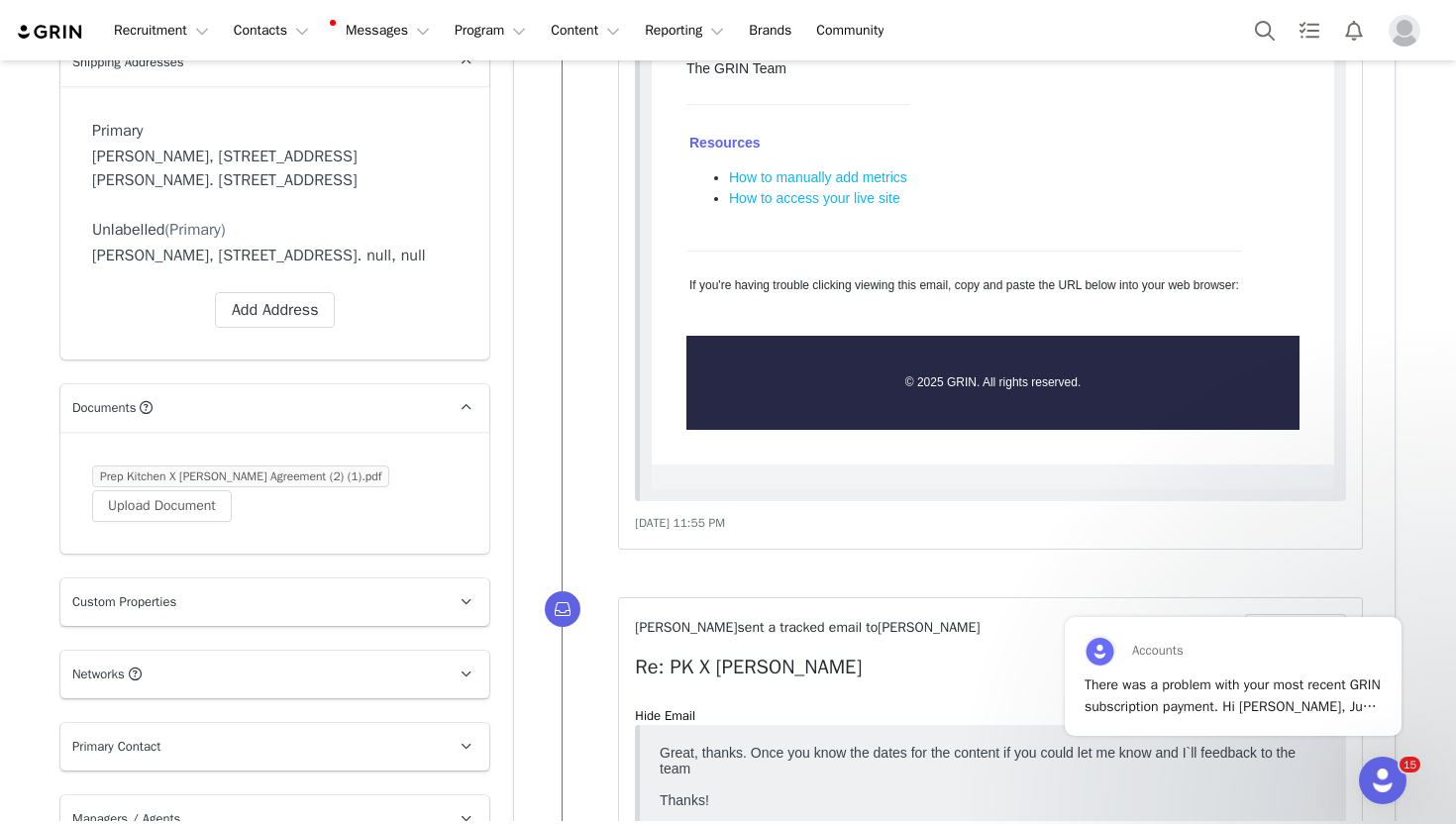 click on "[PERSON_NAME], [STREET_ADDRESS][PERSON_NAME]. [STREET_ADDRESS]" at bounding box center (274, 168) 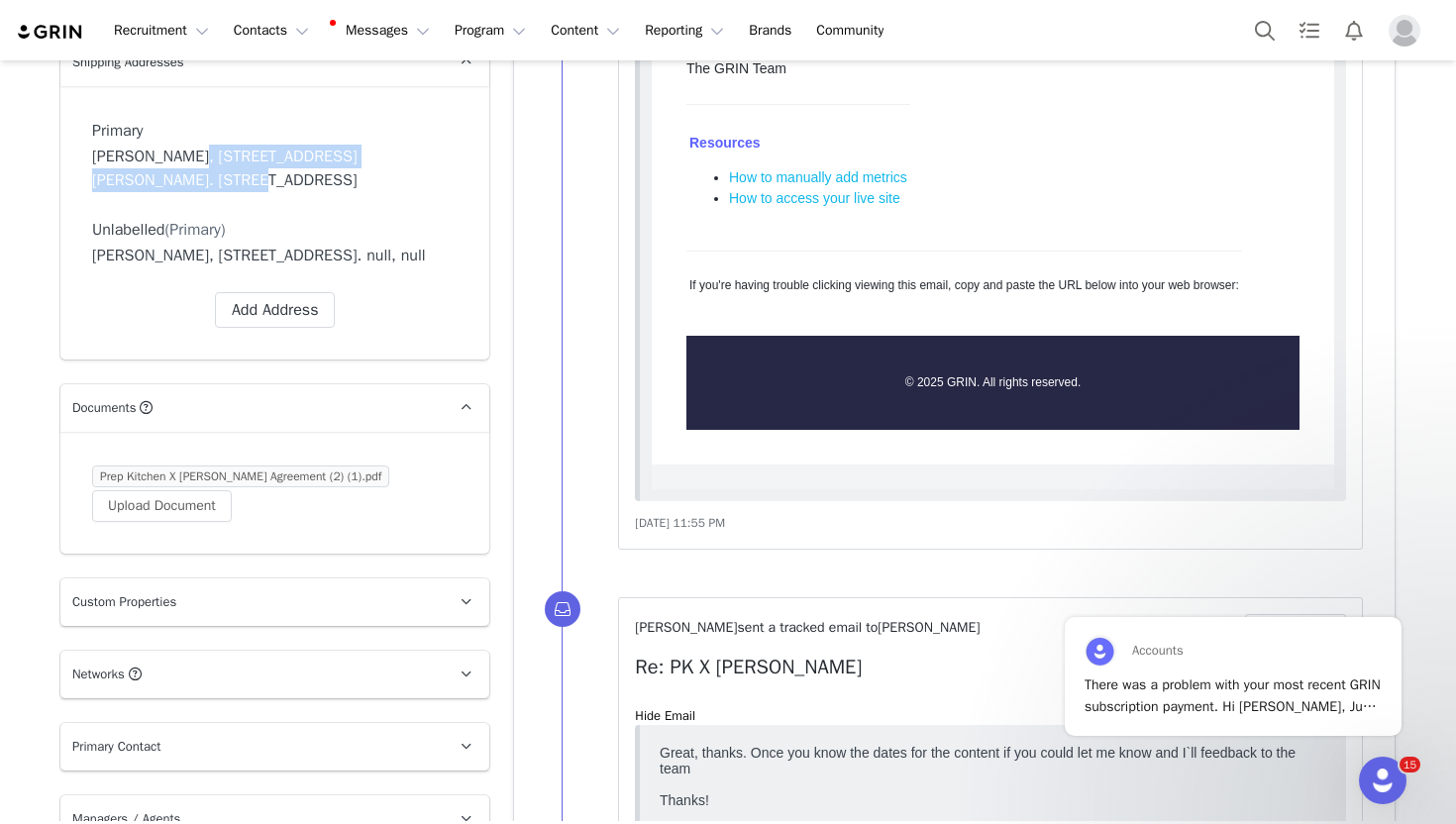 drag, startPoint x: 173, startPoint y: 114, endPoint x: 119, endPoint y: 151, distance: 65.459911 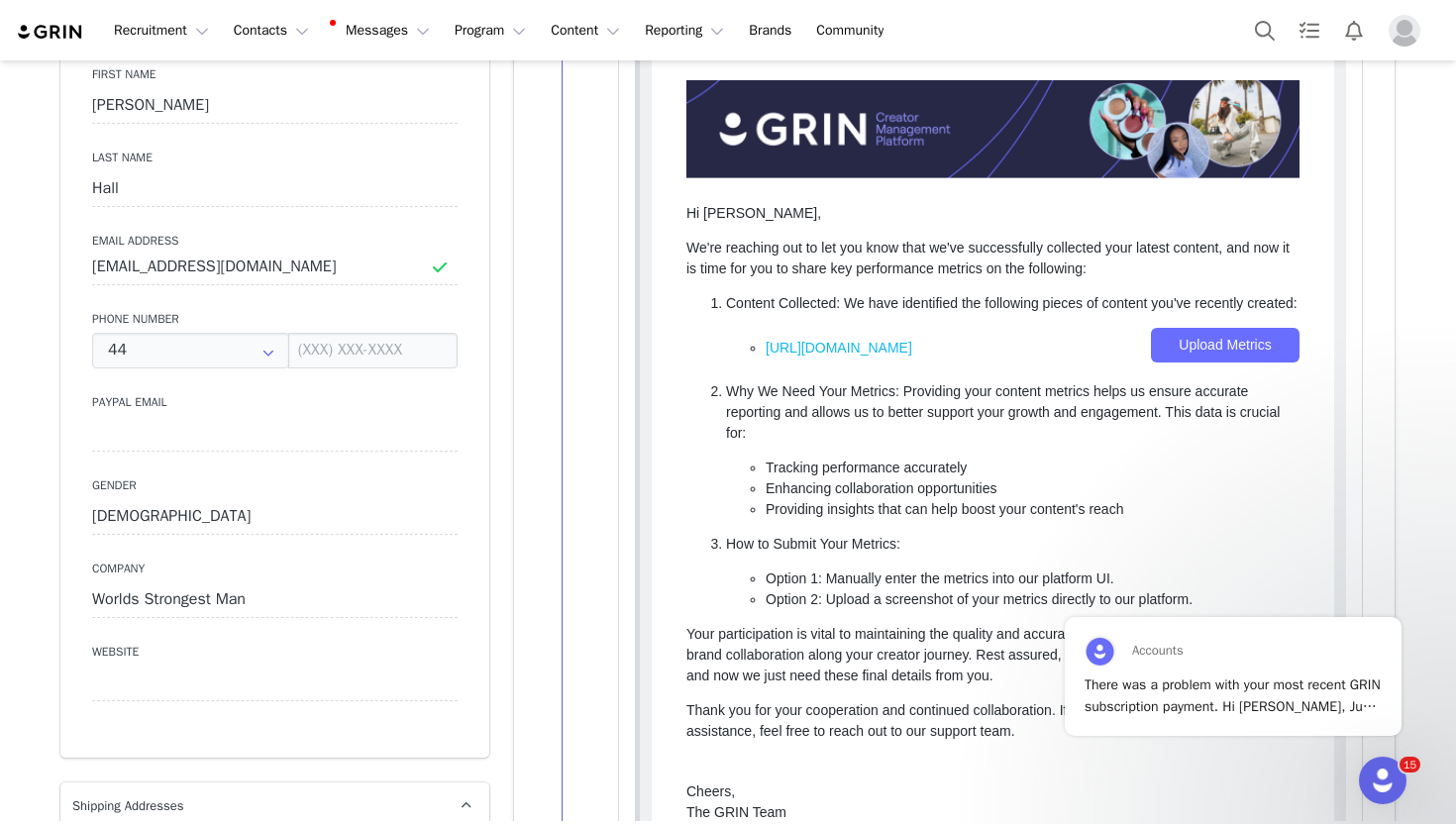 scroll, scrollTop: 875, scrollLeft: 0, axis: vertical 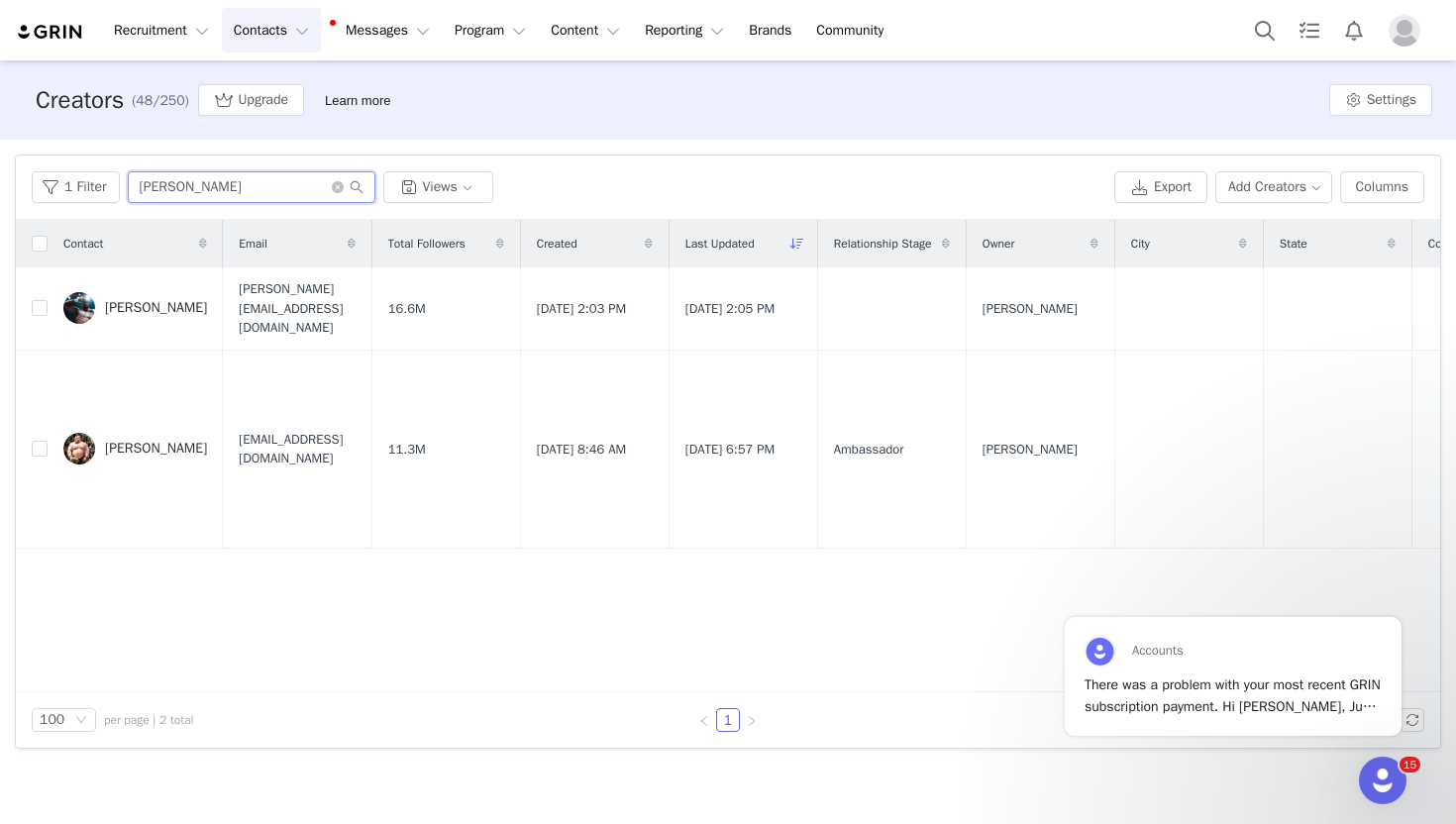 click on "[PERSON_NAME]" at bounding box center (252, 187) 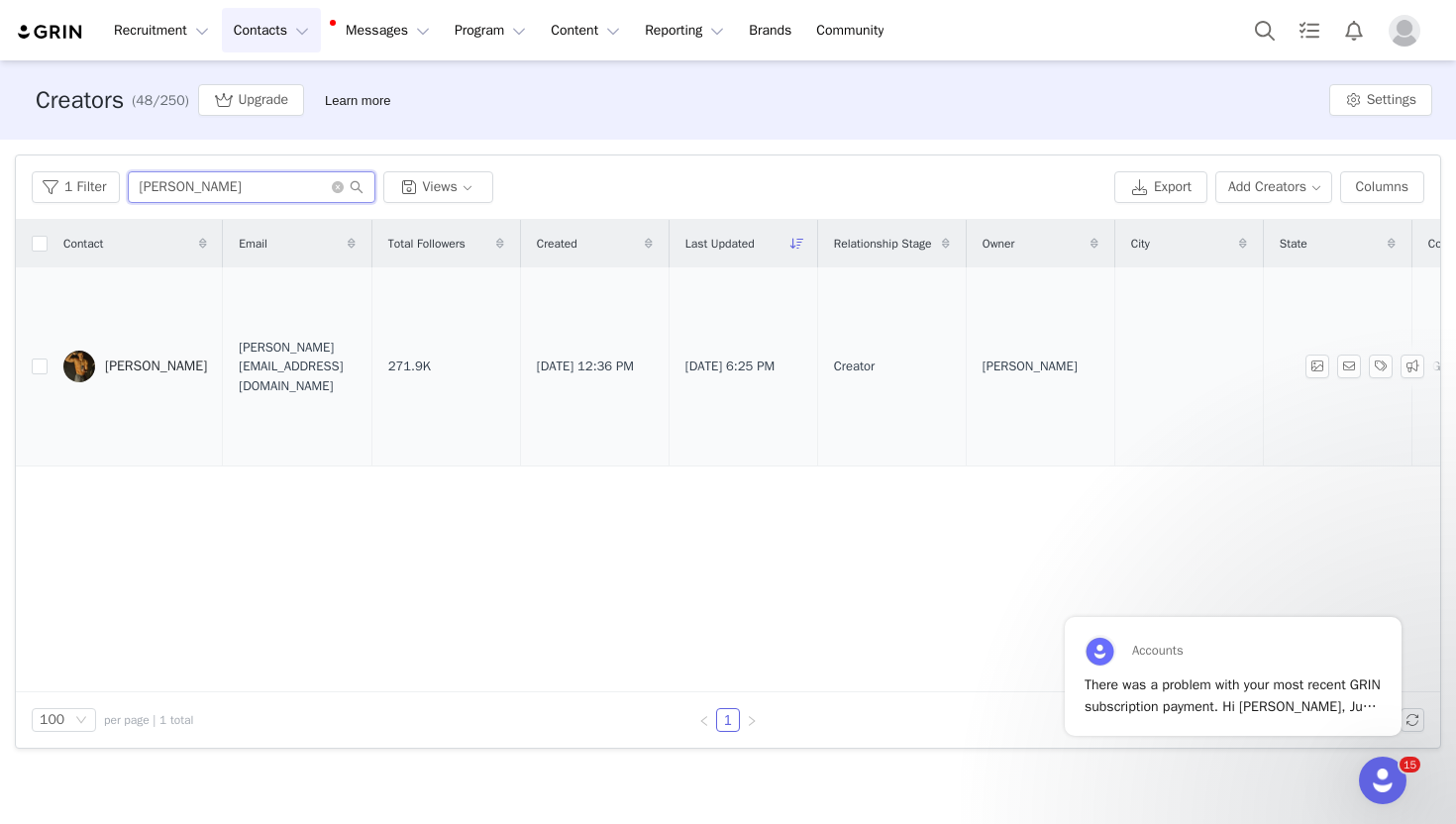 type on "[PERSON_NAME]" 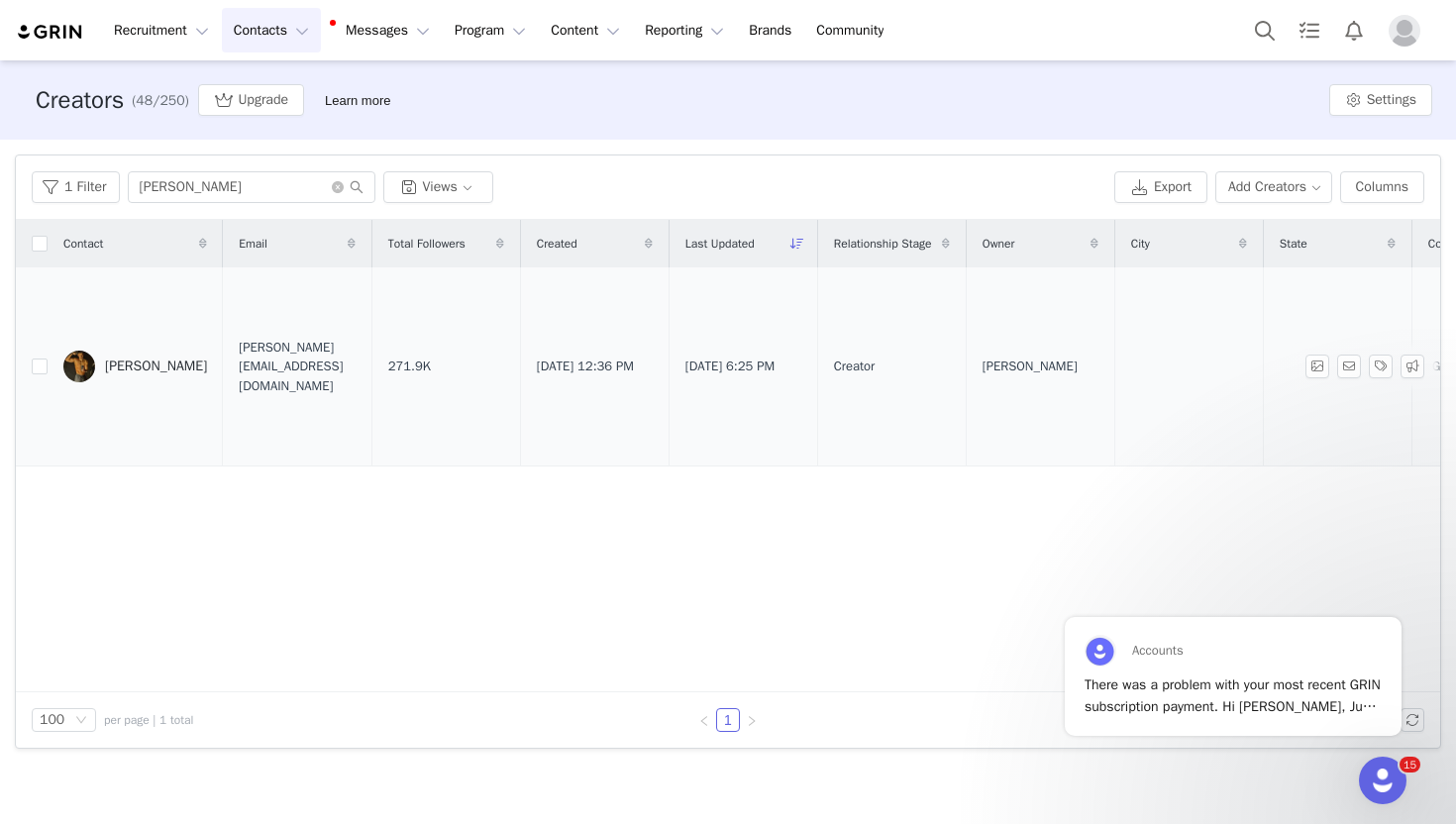 click on "[PERSON_NAME]" at bounding box center [135, 366] 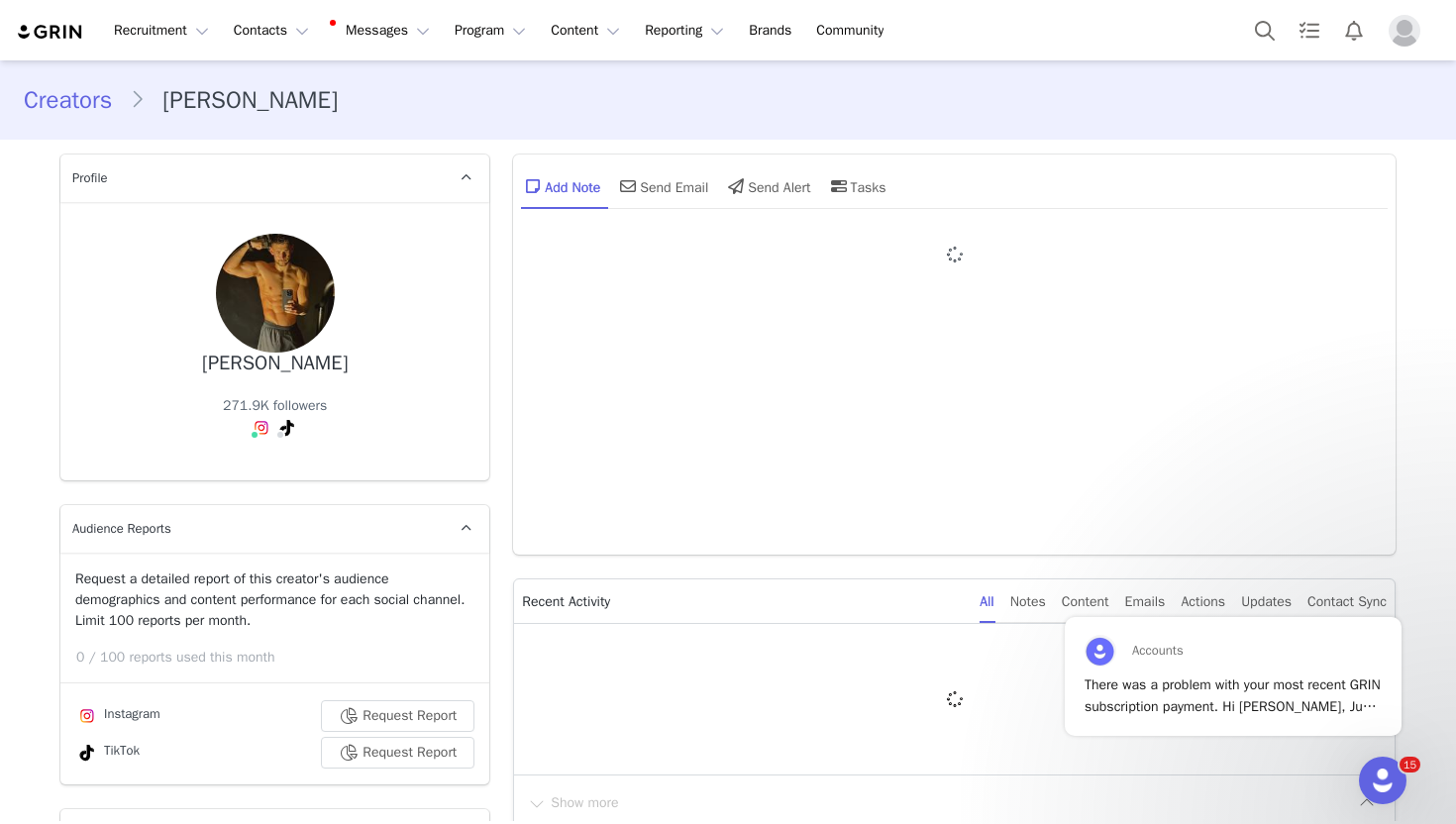 type on "+1 ([GEOGRAPHIC_DATA])" 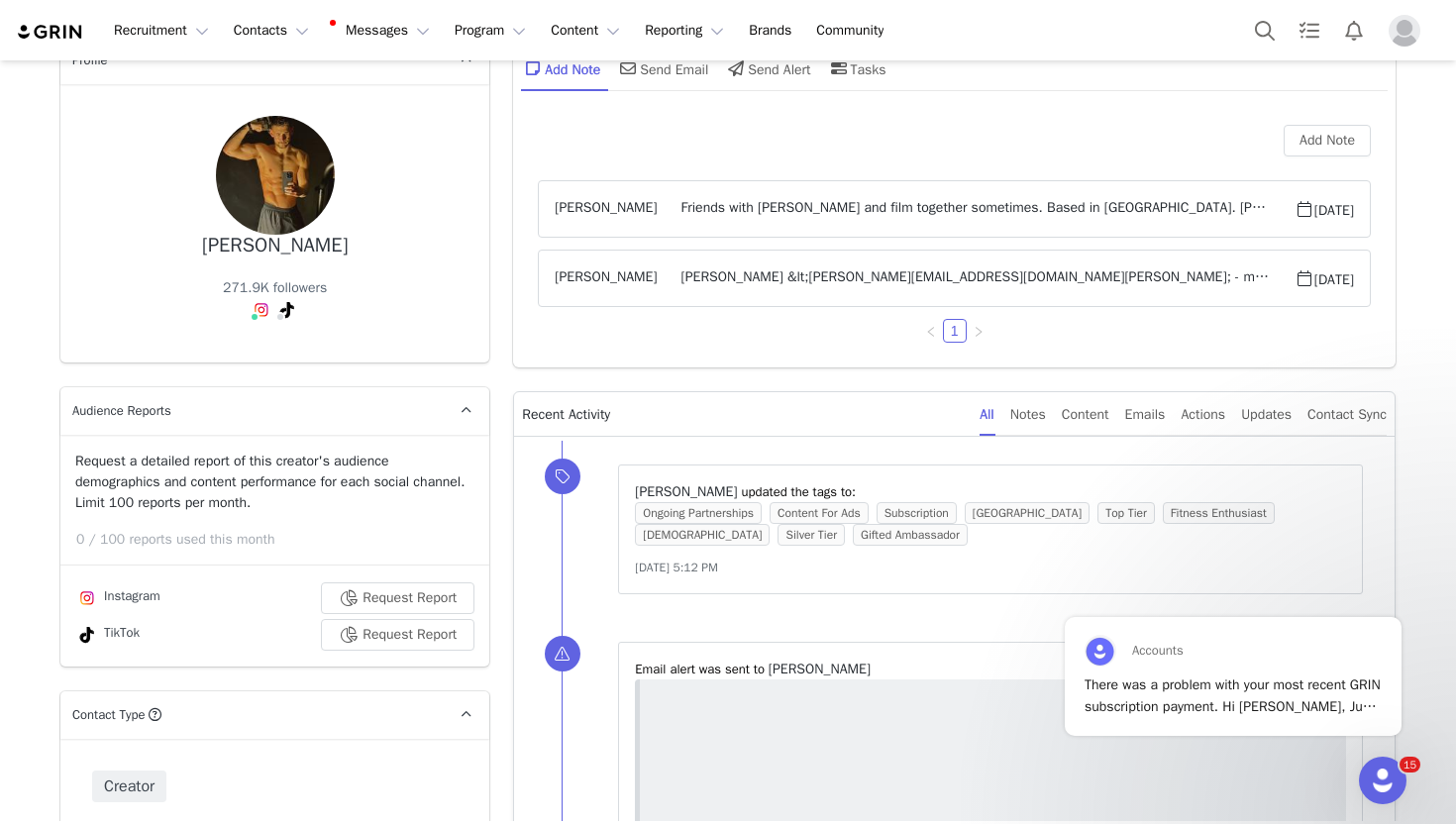 scroll, scrollTop: 134, scrollLeft: 0, axis: vertical 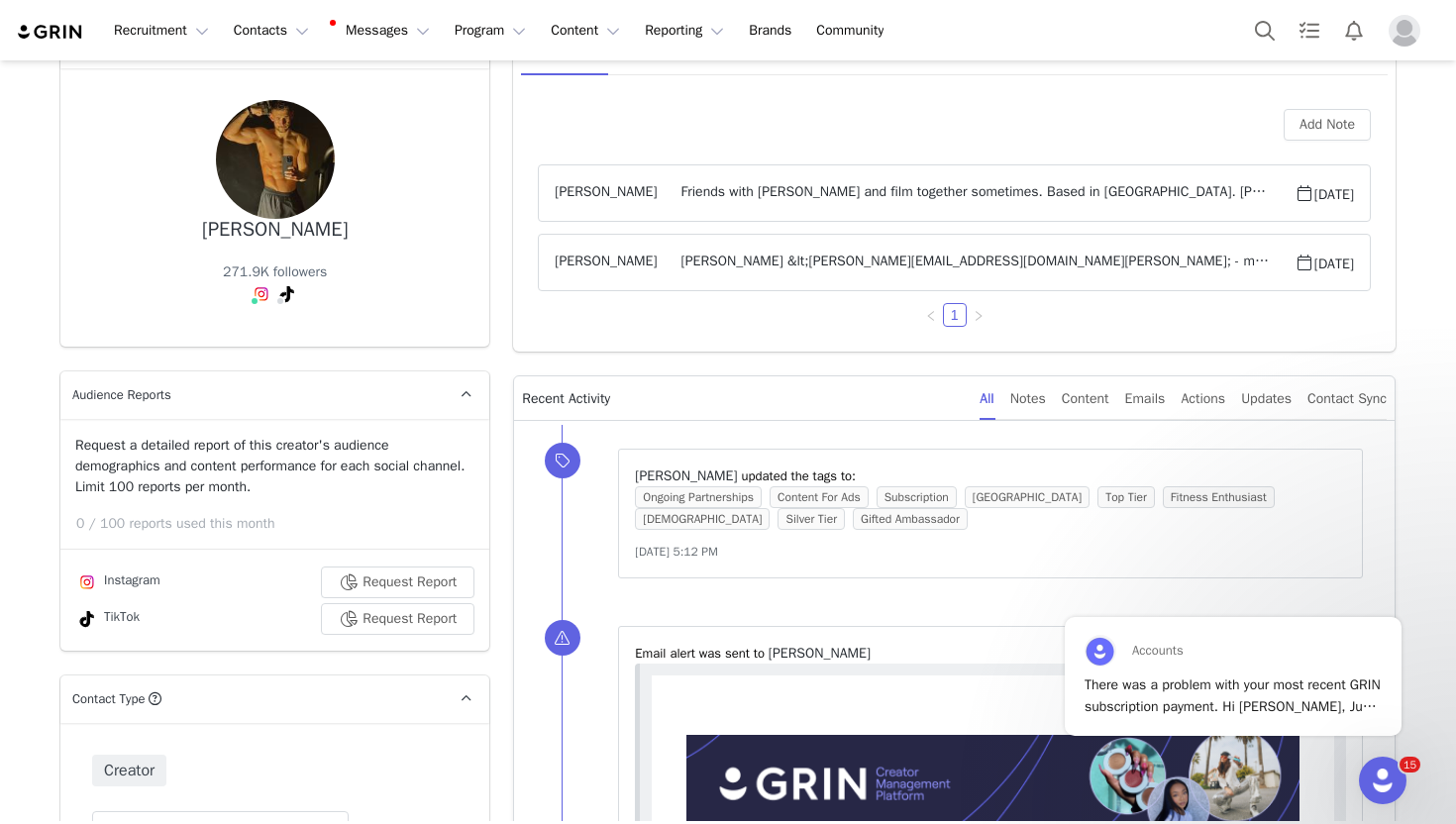 click on "[PERSON_NAME]  Friends with [PERSON_NAME] and film together sometimes.
Based in [GEOGRAPHIC_DATA].
[PERSON_NAME] ambassador.   [DATE]" at bounding box center (954, 193) 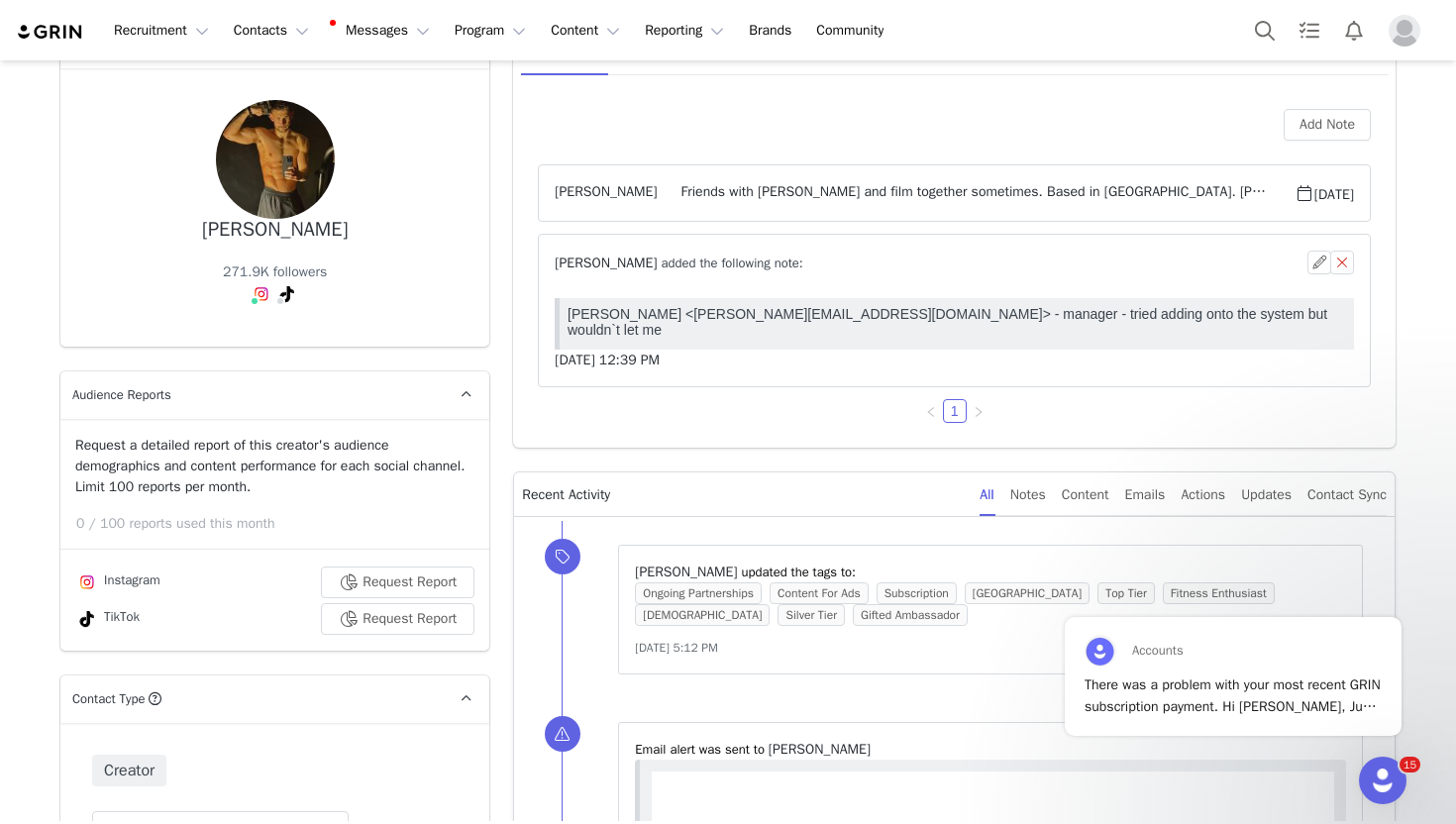 scroll, scrollTop: 0, scrollLeft: 0, axis: both 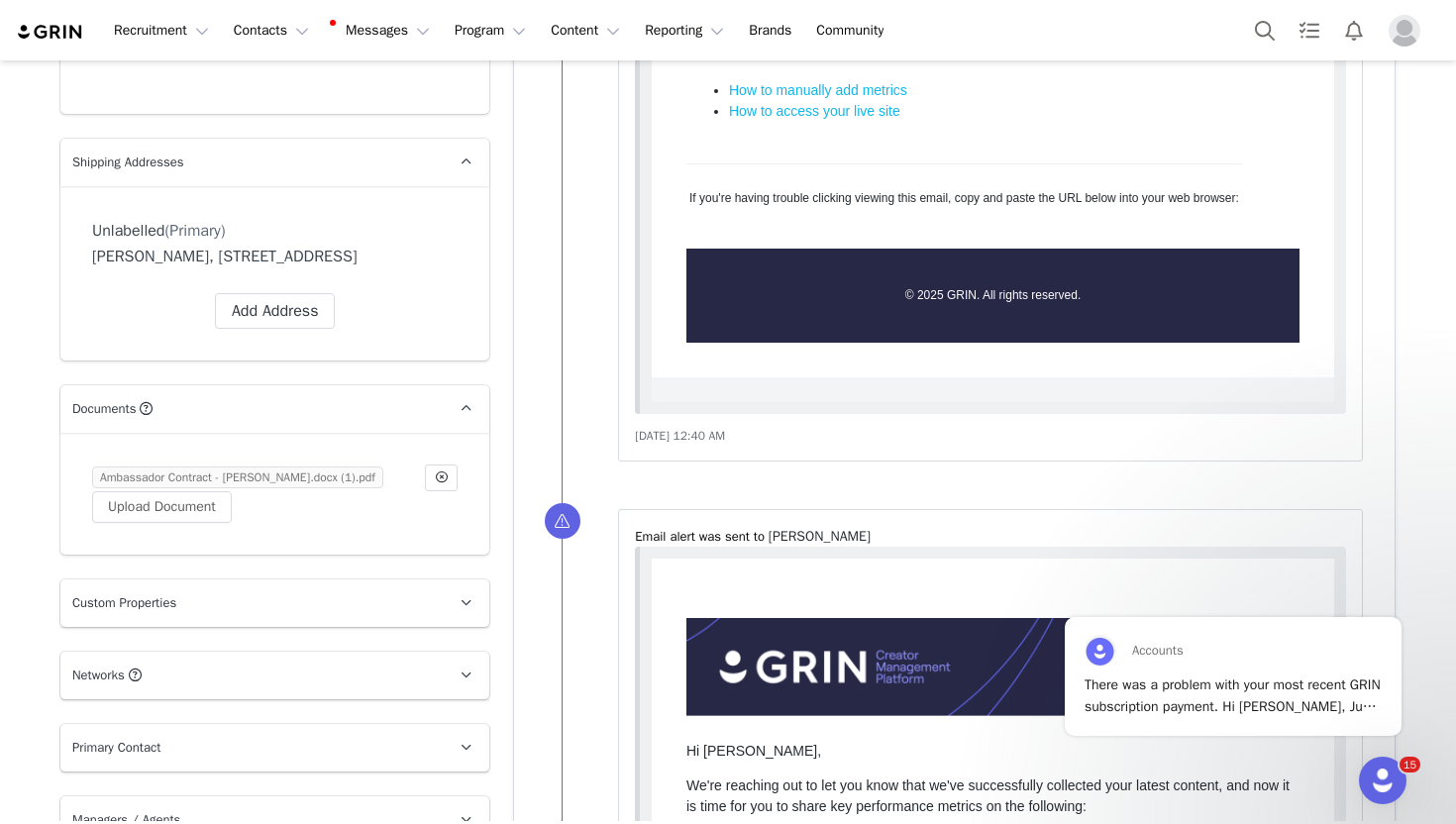 click on "Ambassador Contract - [PERSON_NAME].docx (1).pdf" at bounding box center [238, 477] 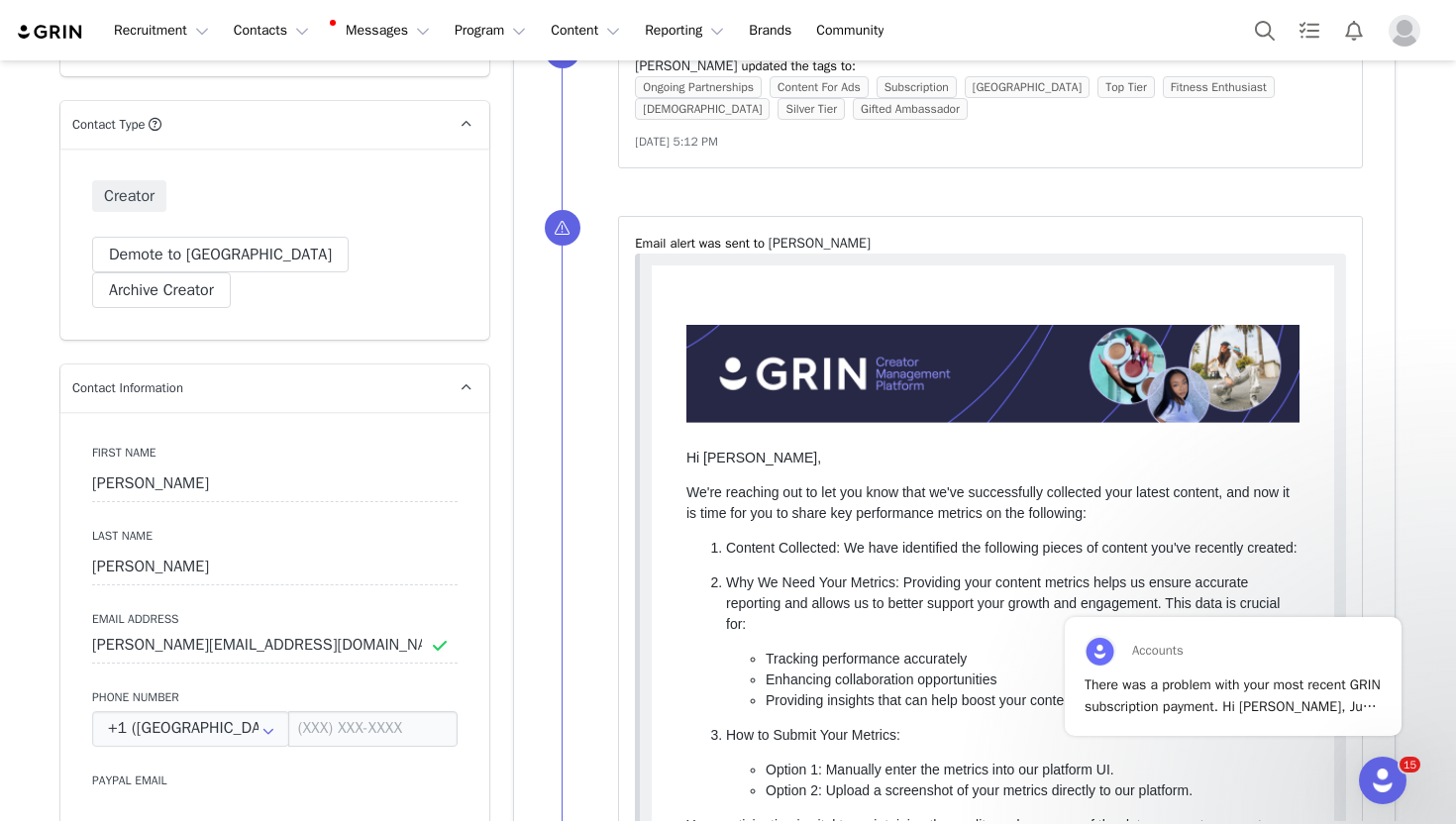 scroll, scrollTop: 416, scrollLeft: 0, axis: vertical 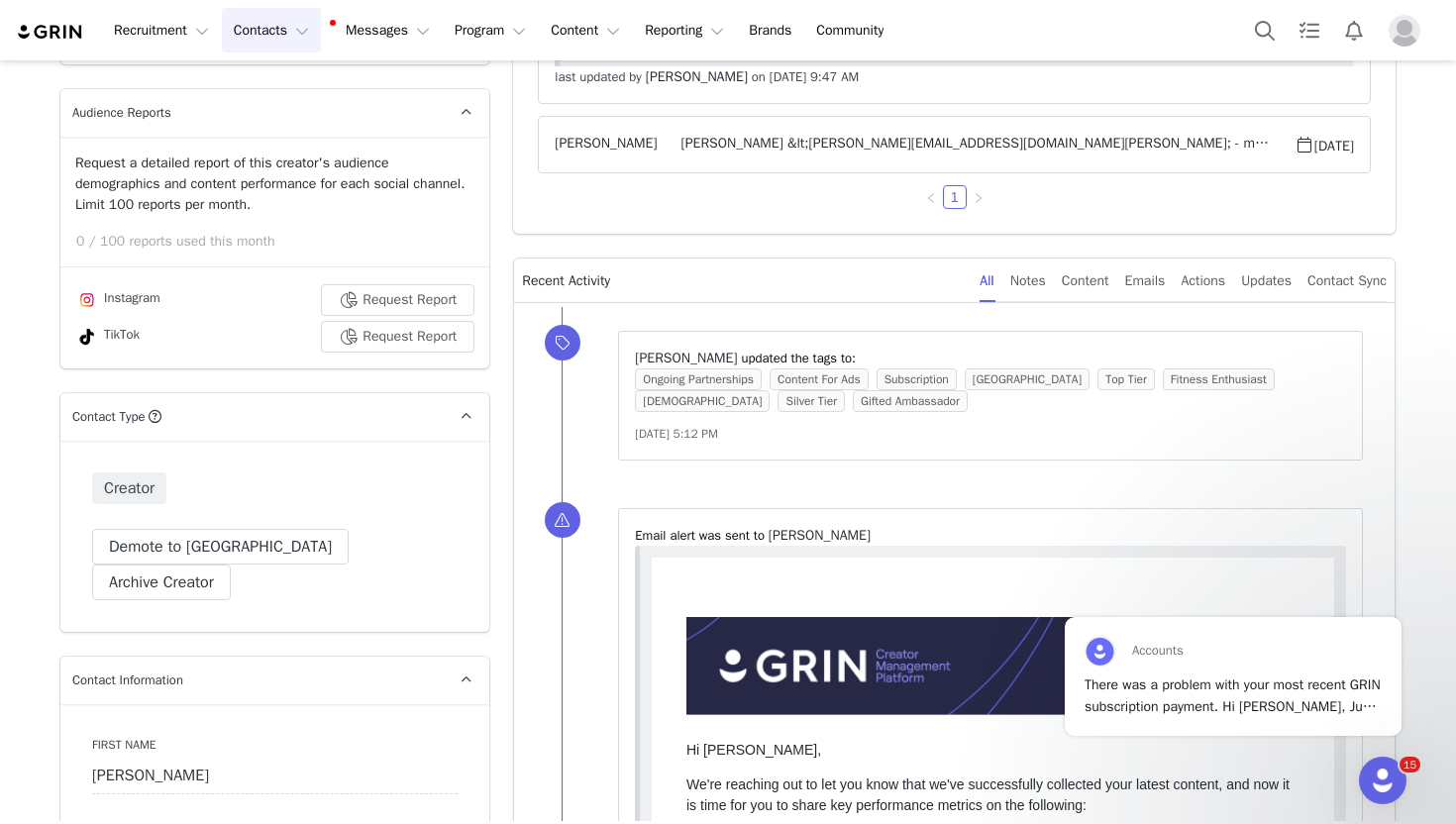 click on "Contacts Contacts" at bounding box center [271, 30] 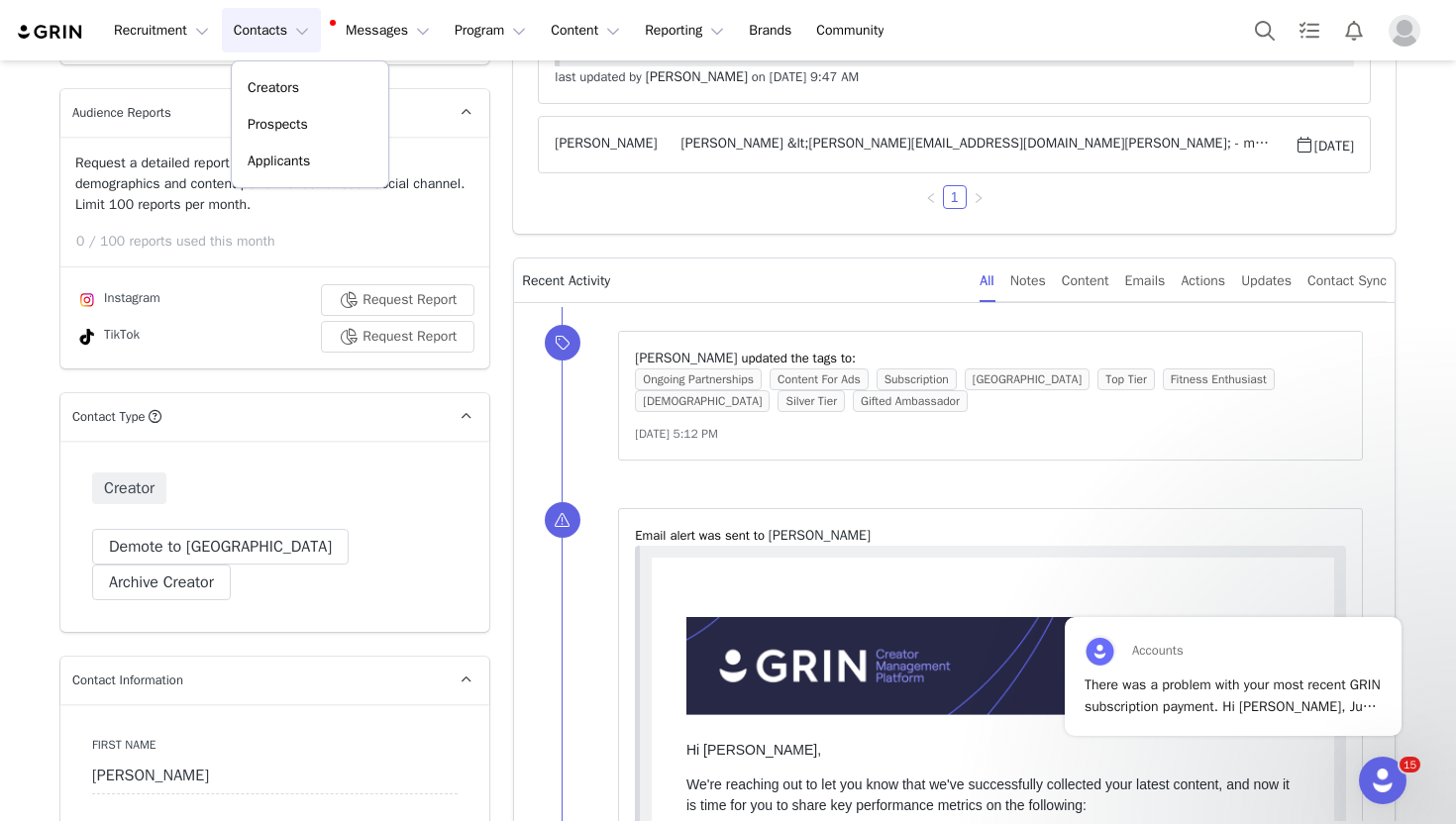 click on "Creators Prospects Applicants" at bounding box center (310, 124) 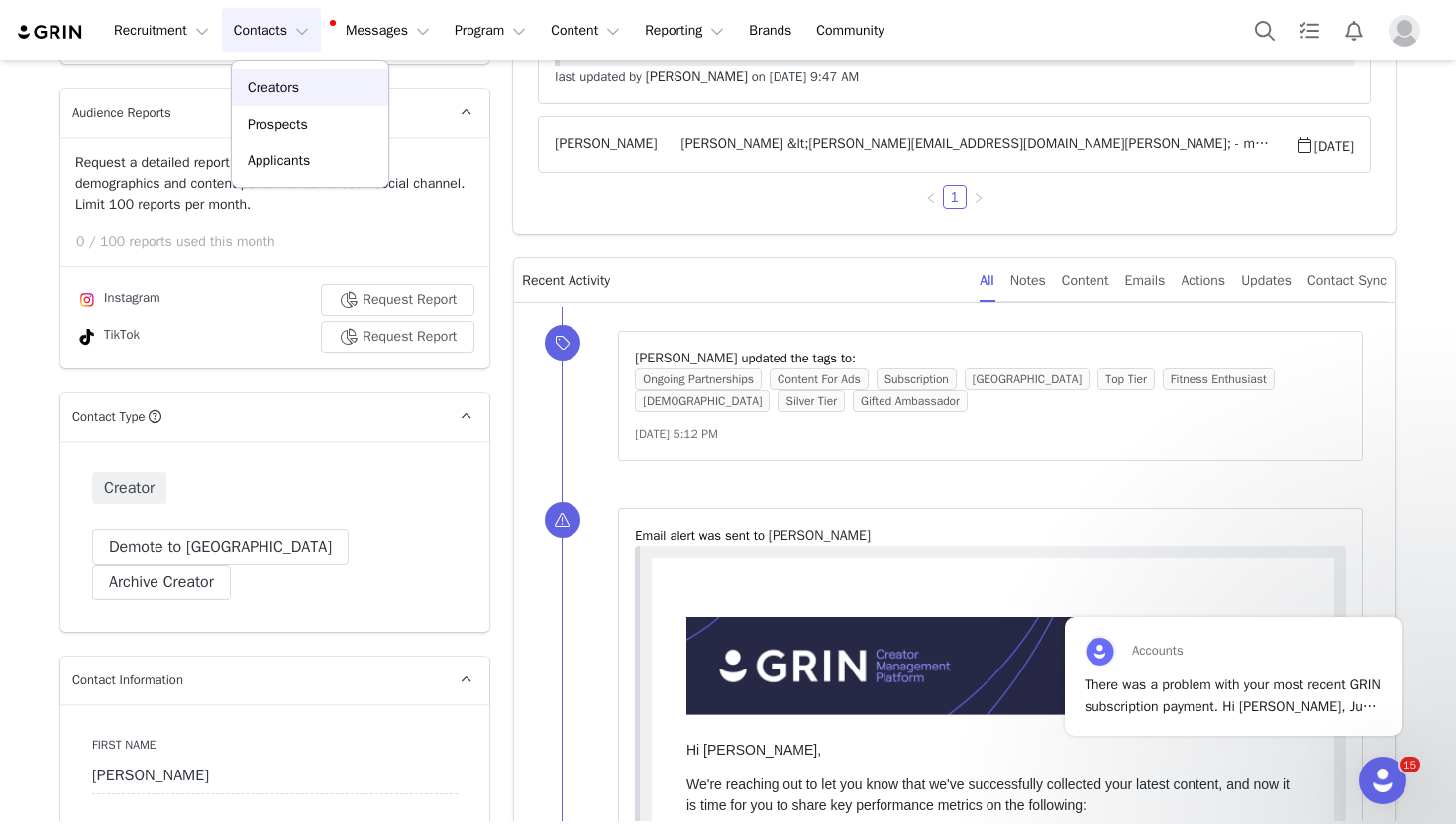 click on "Creators" at bounding box center (273, 87) 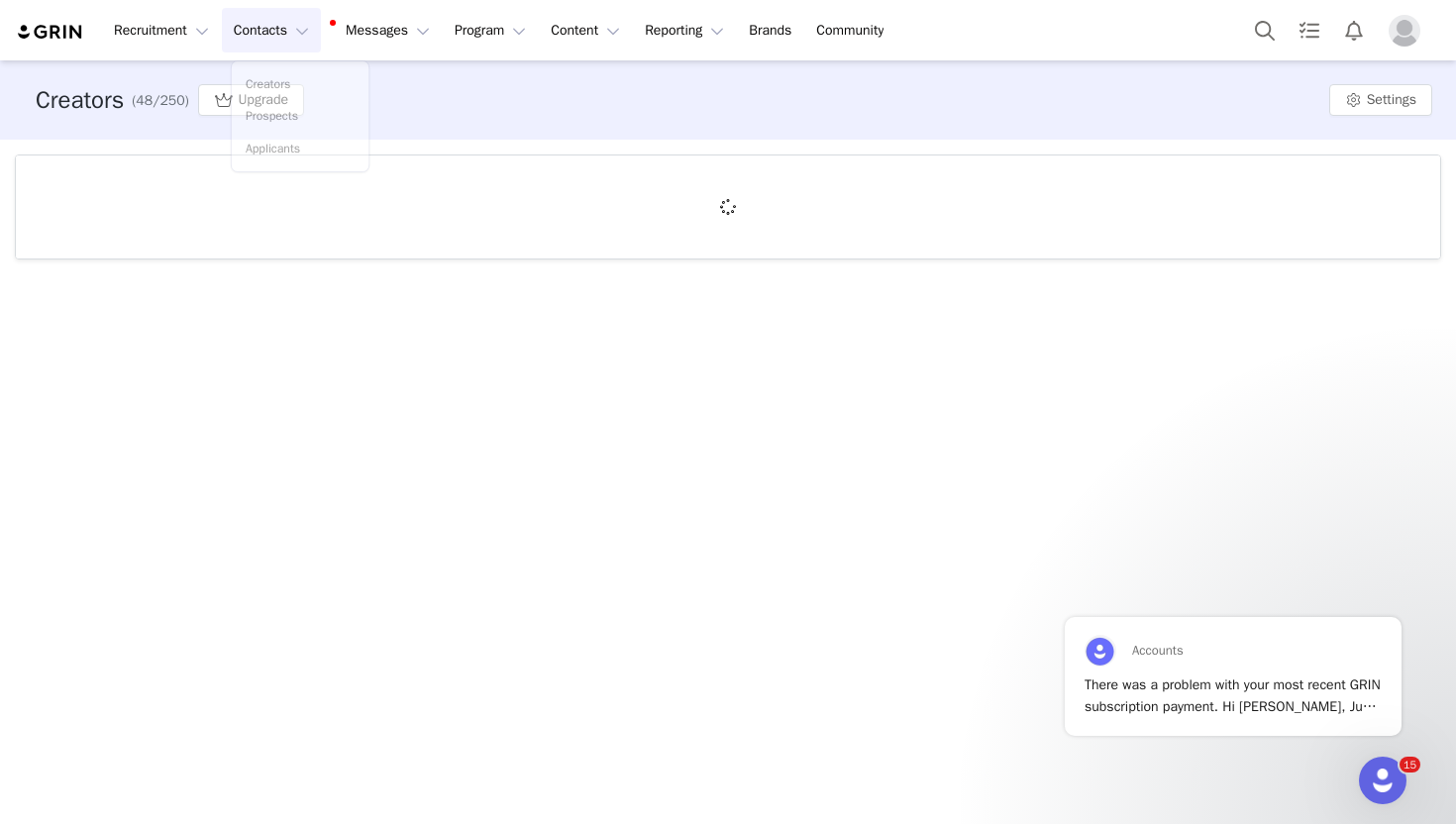 scroll, scrollTop: 0, scrollLeft: 0, axis: both 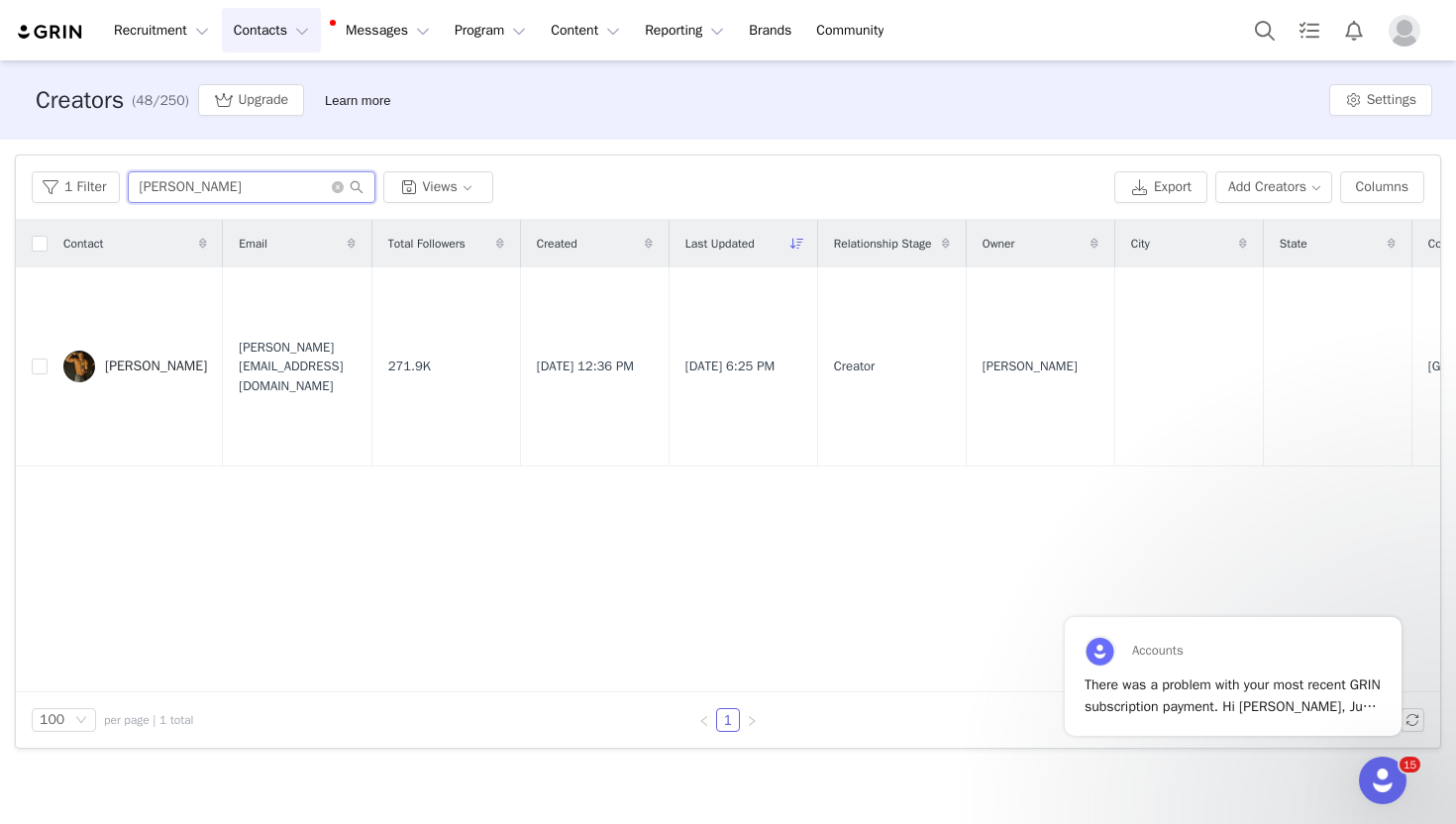 click on "[PERSON_NAME]" at bounding box center [252, 187] 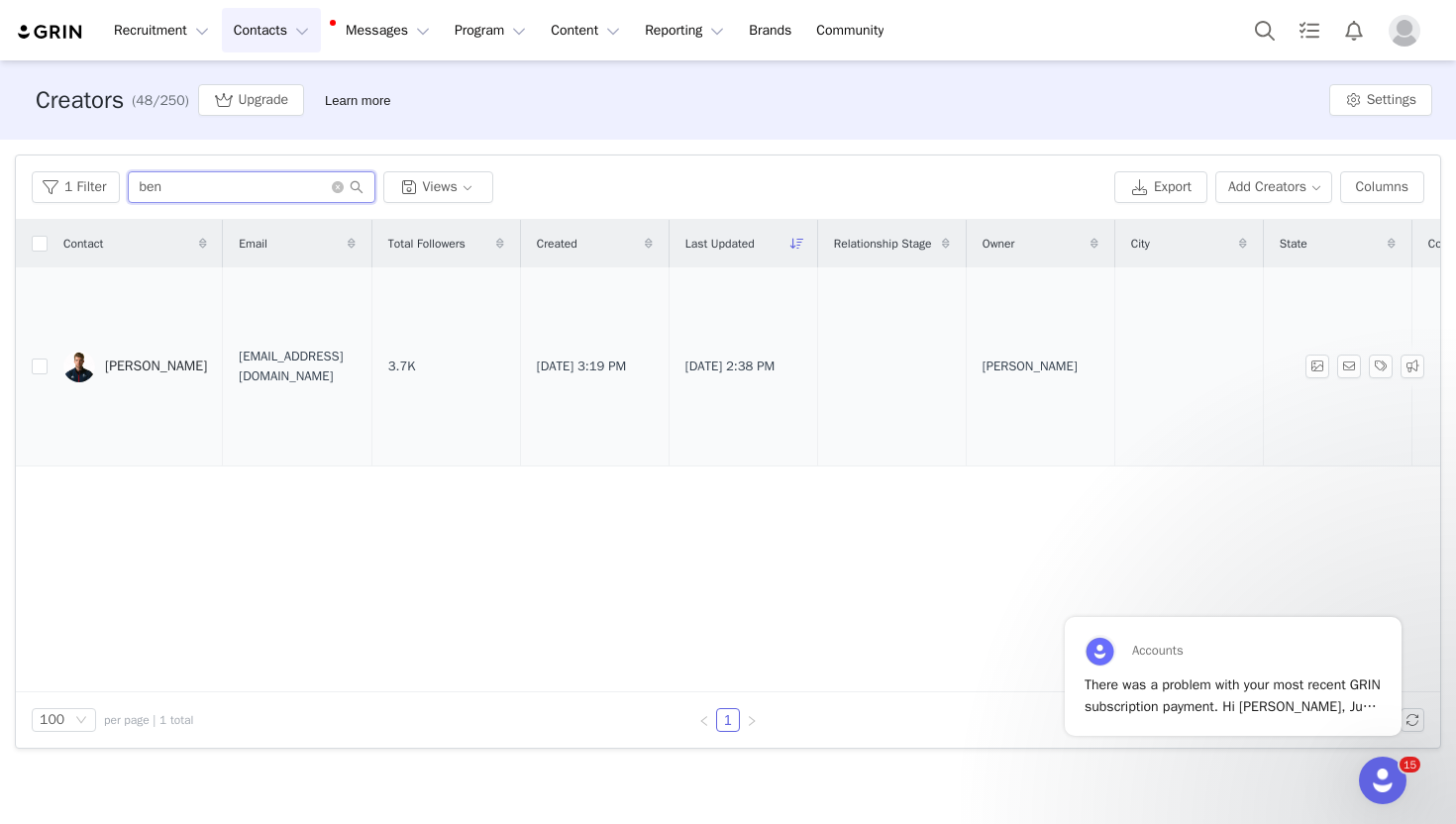 type on "ben" 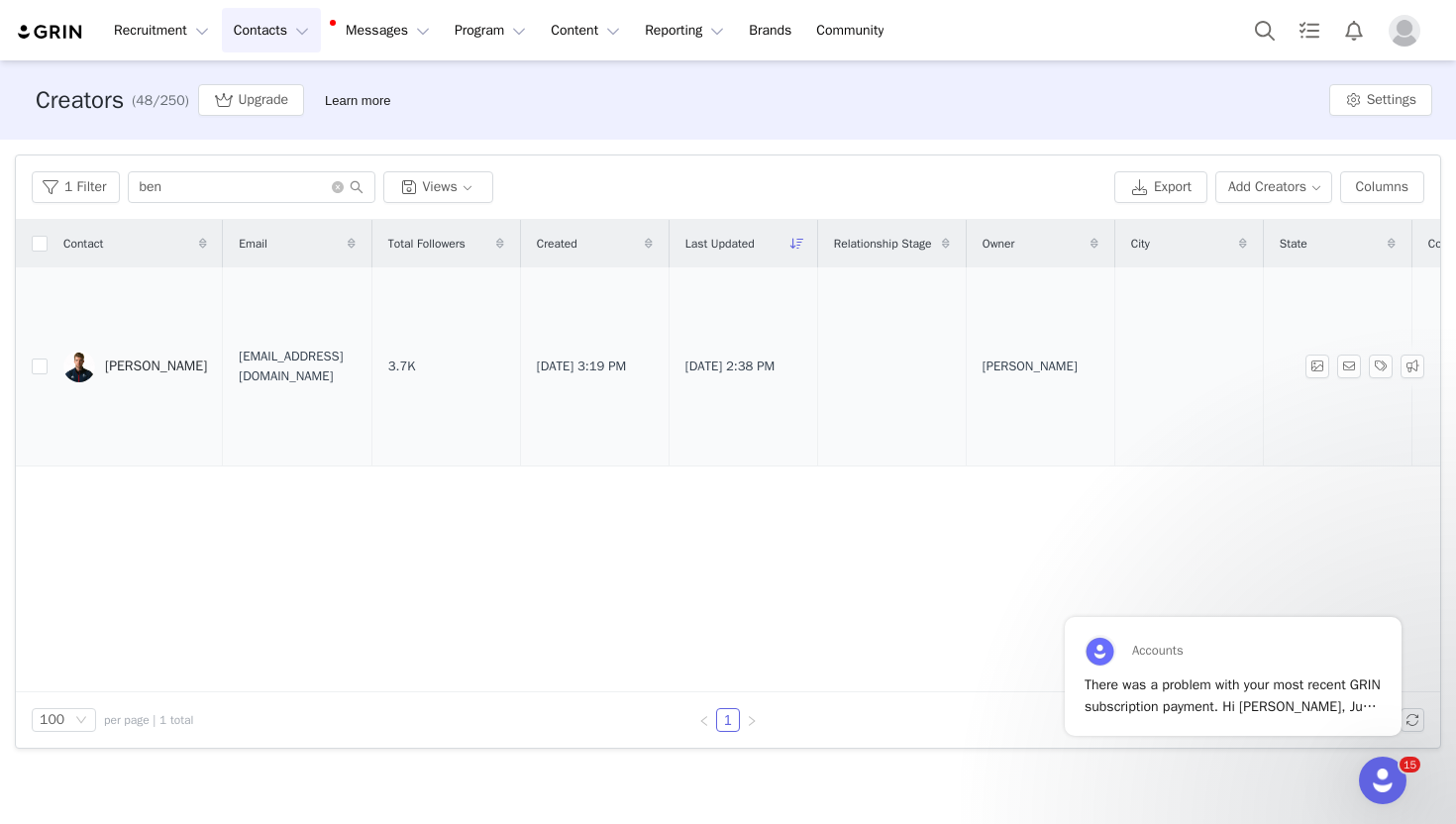 click on "[PERSON_NAME]" at bounding box center [135, 366] 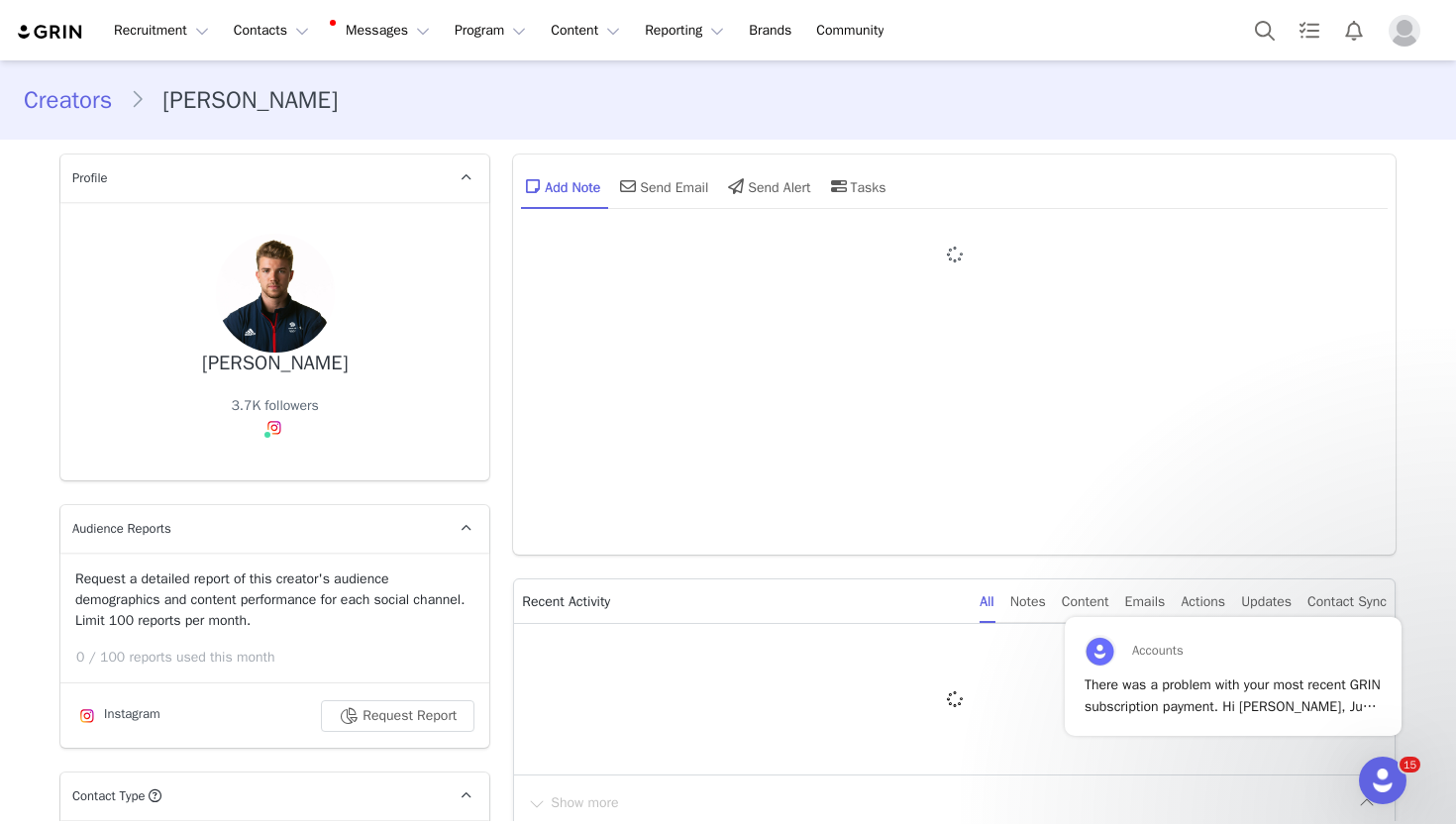 type on "+1 ([GEOGRAPHIC_DATA])" 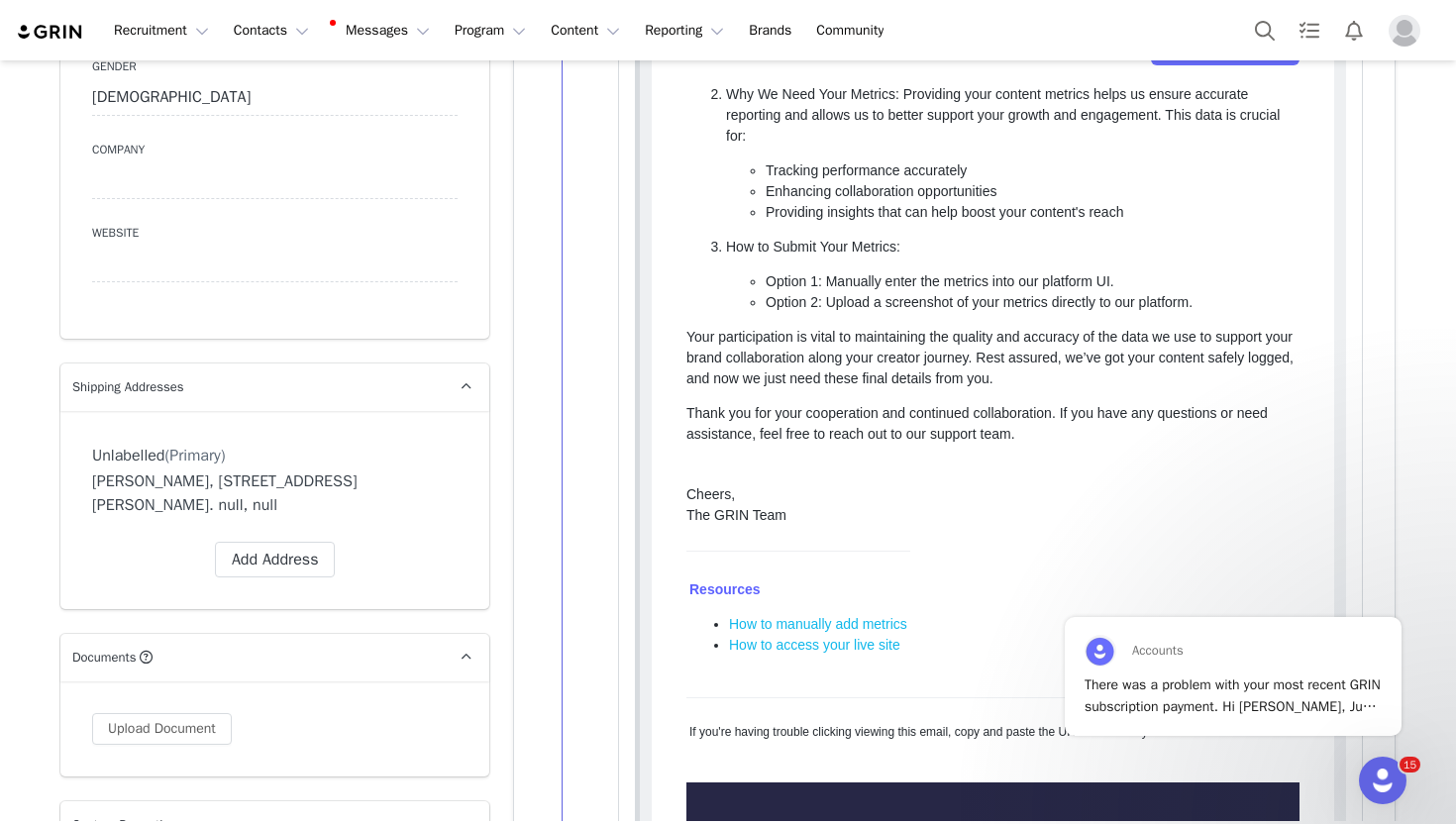 scroll, scrollTop: 0, scrollLeft: 0, axis: both 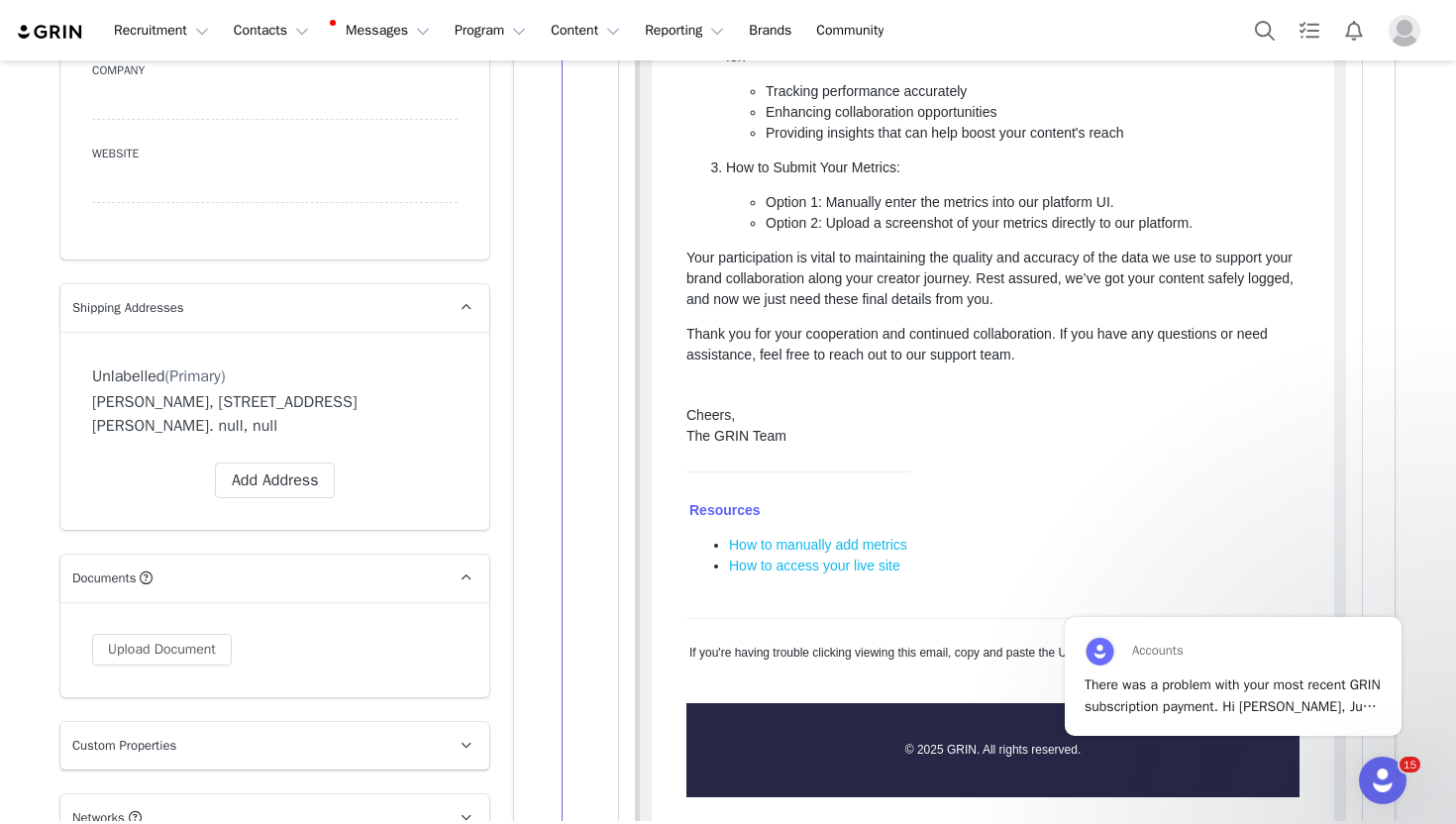 click on "[PERSON_NAME], [STREET_ADDRESS][PERSON_NAME]. null,  null" at bounding box center [274, 414] 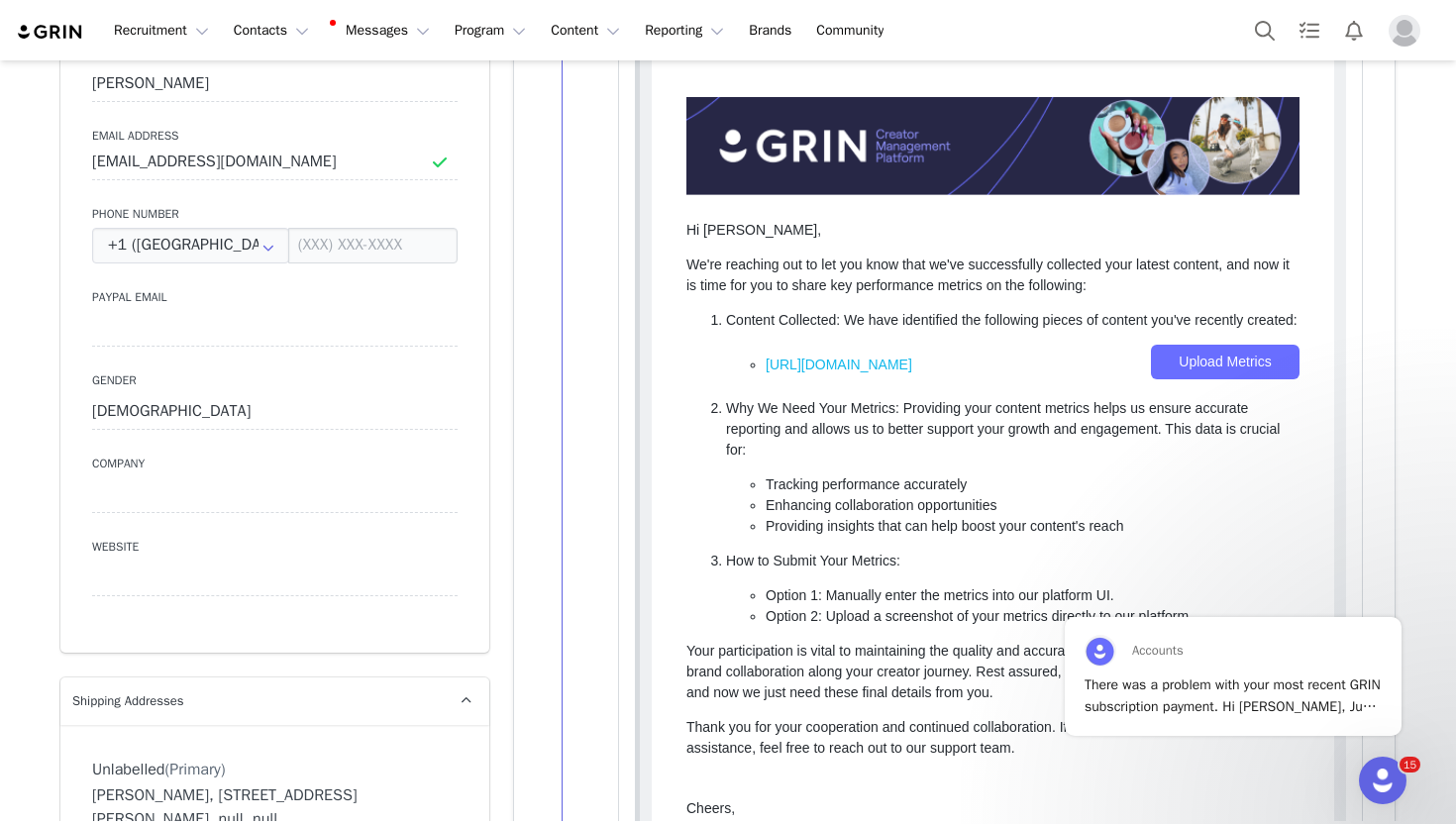 scroll, scrollTop: 1126, scrollLeft: 0, axis: vertical 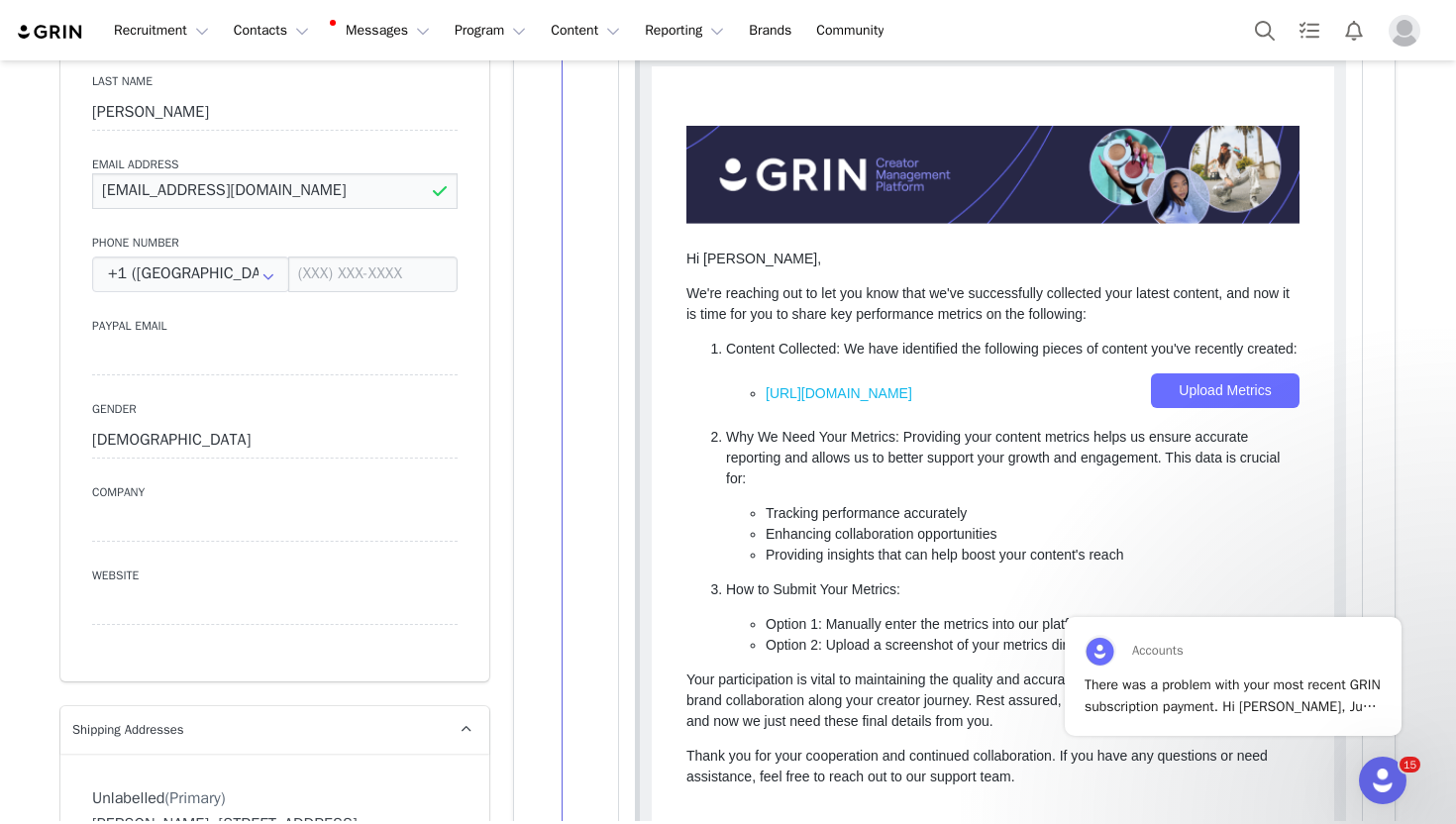 click on "[EMAIL_ADDRESS][DOMAIN_NAME]" at bounding box center [274, 191] 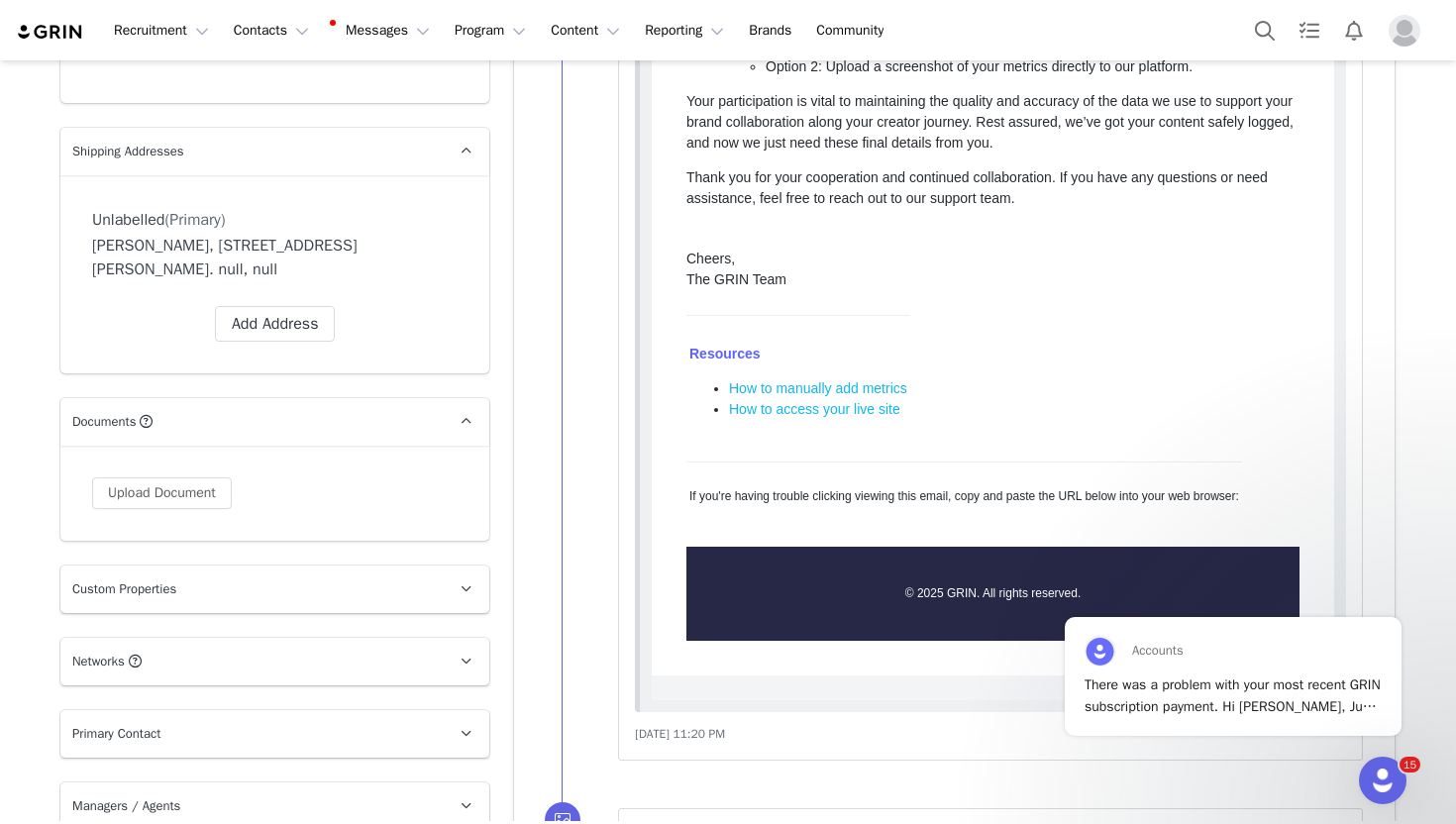 scroll, scrollTop: 1677, scrollLeft: 0, axis: vertical 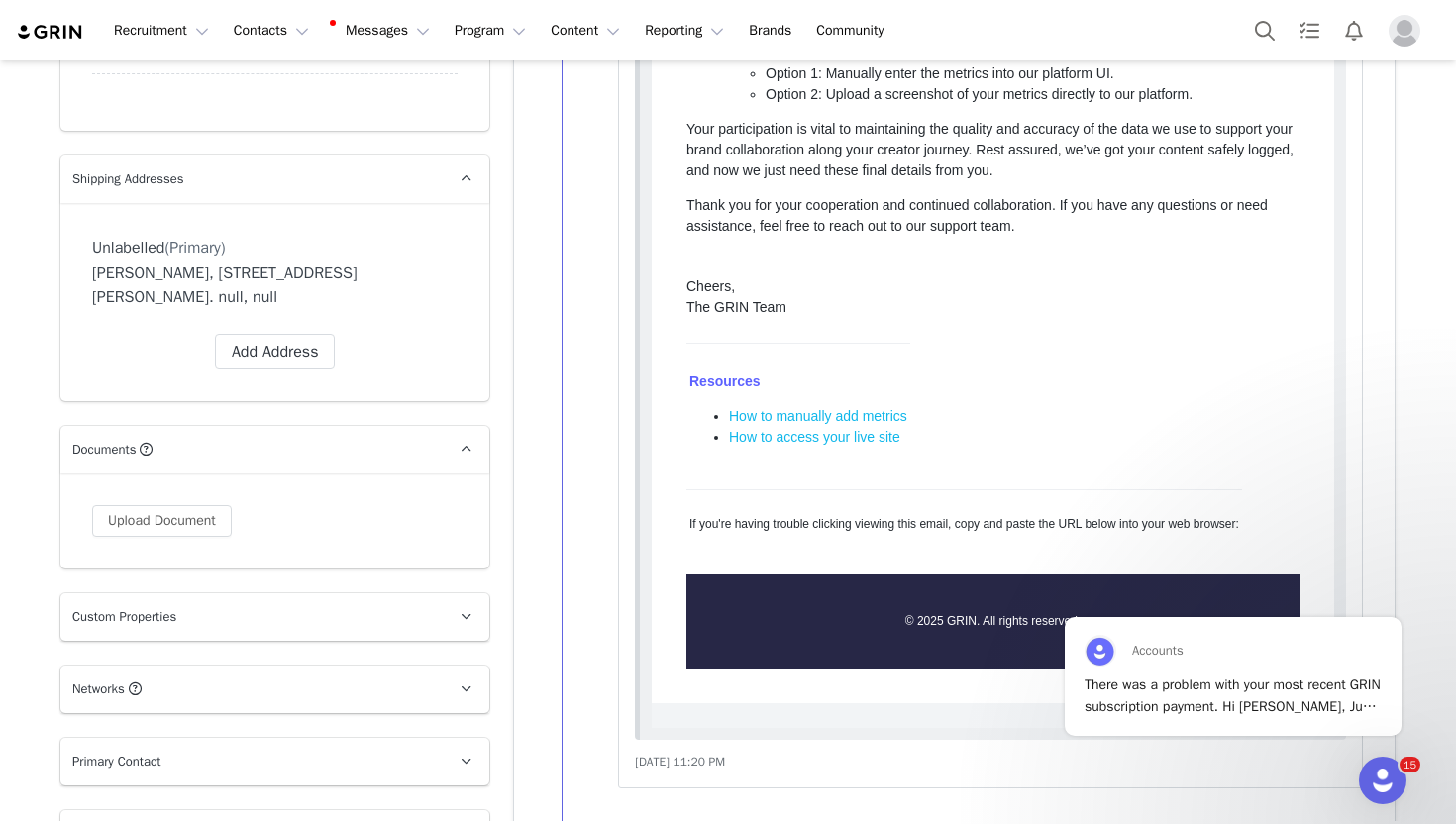 click on "[PERSON_NAME], [STREET_ADDRESS][PERSON_NAME]. null,  null" at bounding box center [274, 285] 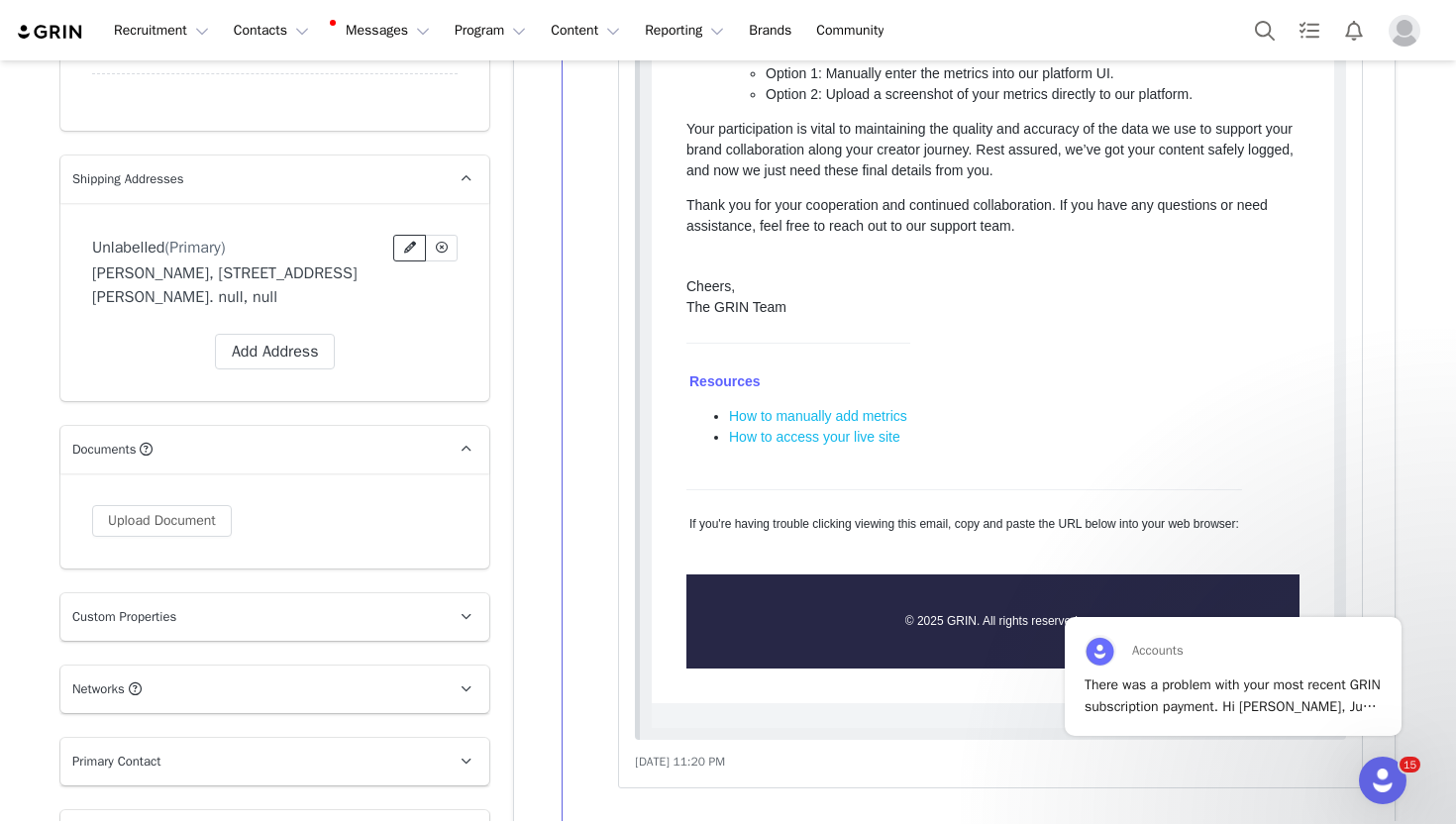 click at bounding box center (409, 248) 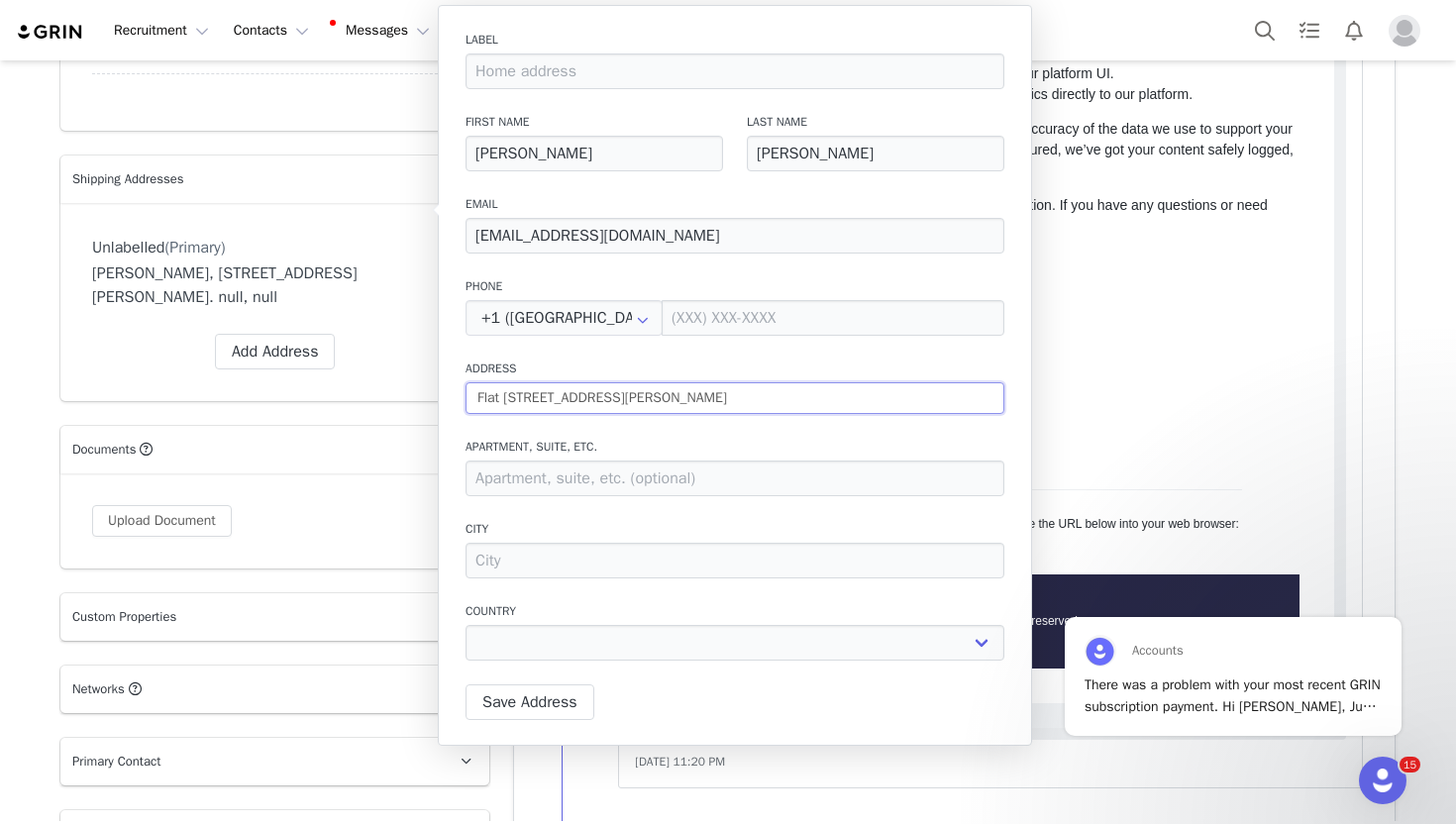 click on "Flat [STREET_ADDRESS][PERSON_NAME]" at bounding box center [735, 398] 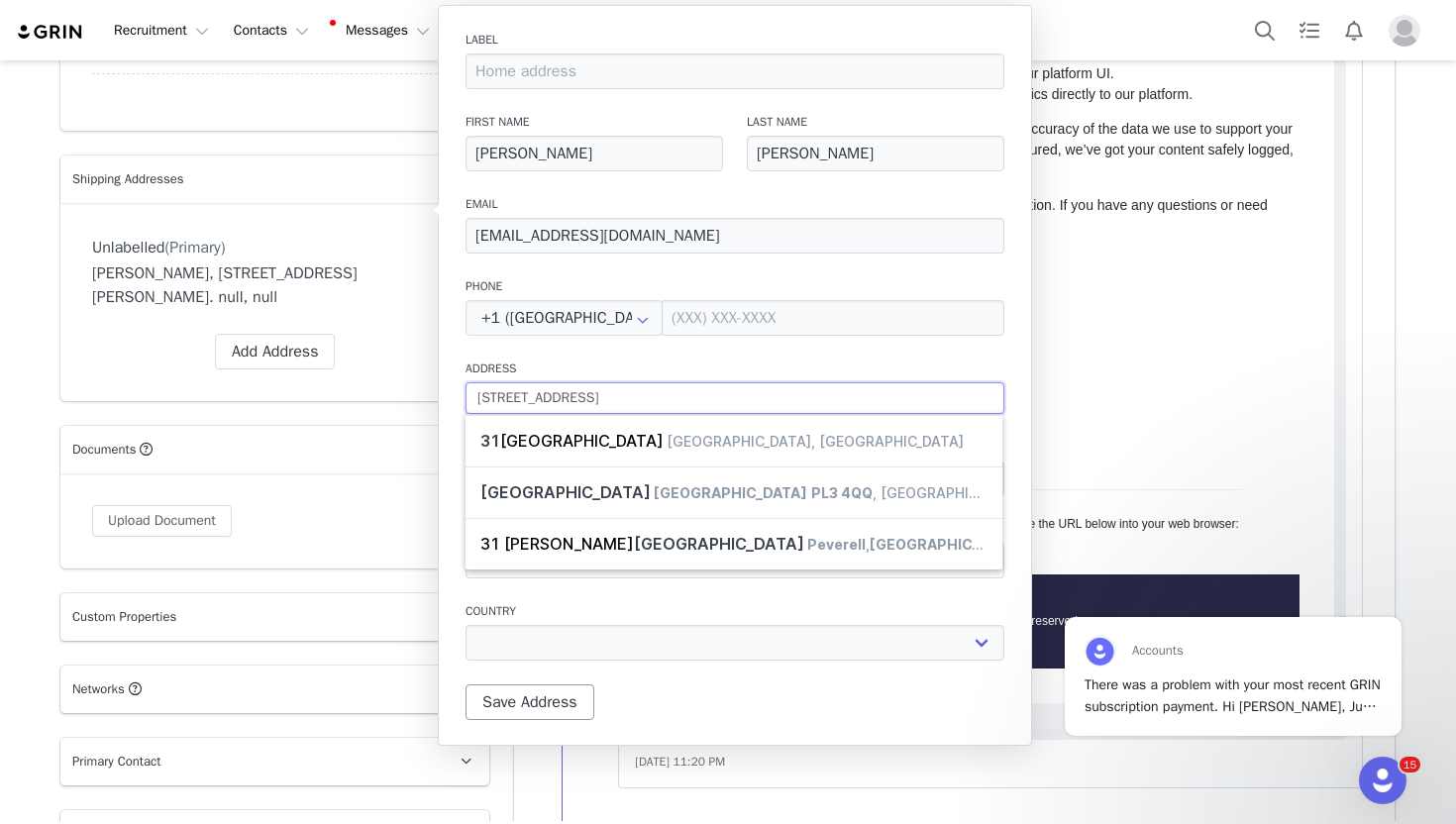 type on "[STREET_ADDRESS]" 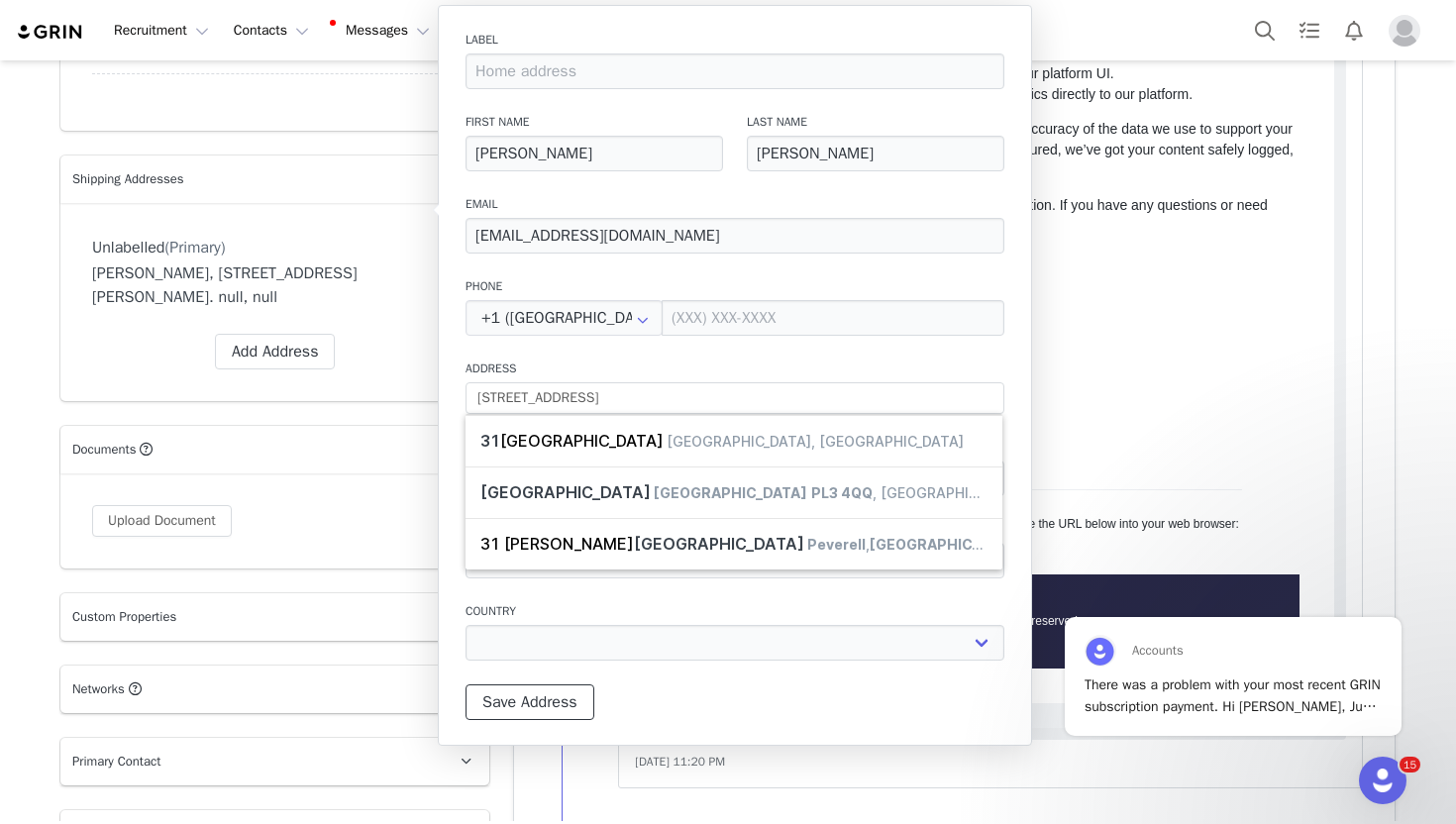click on "Save Address" at bounding box center (530, 702) 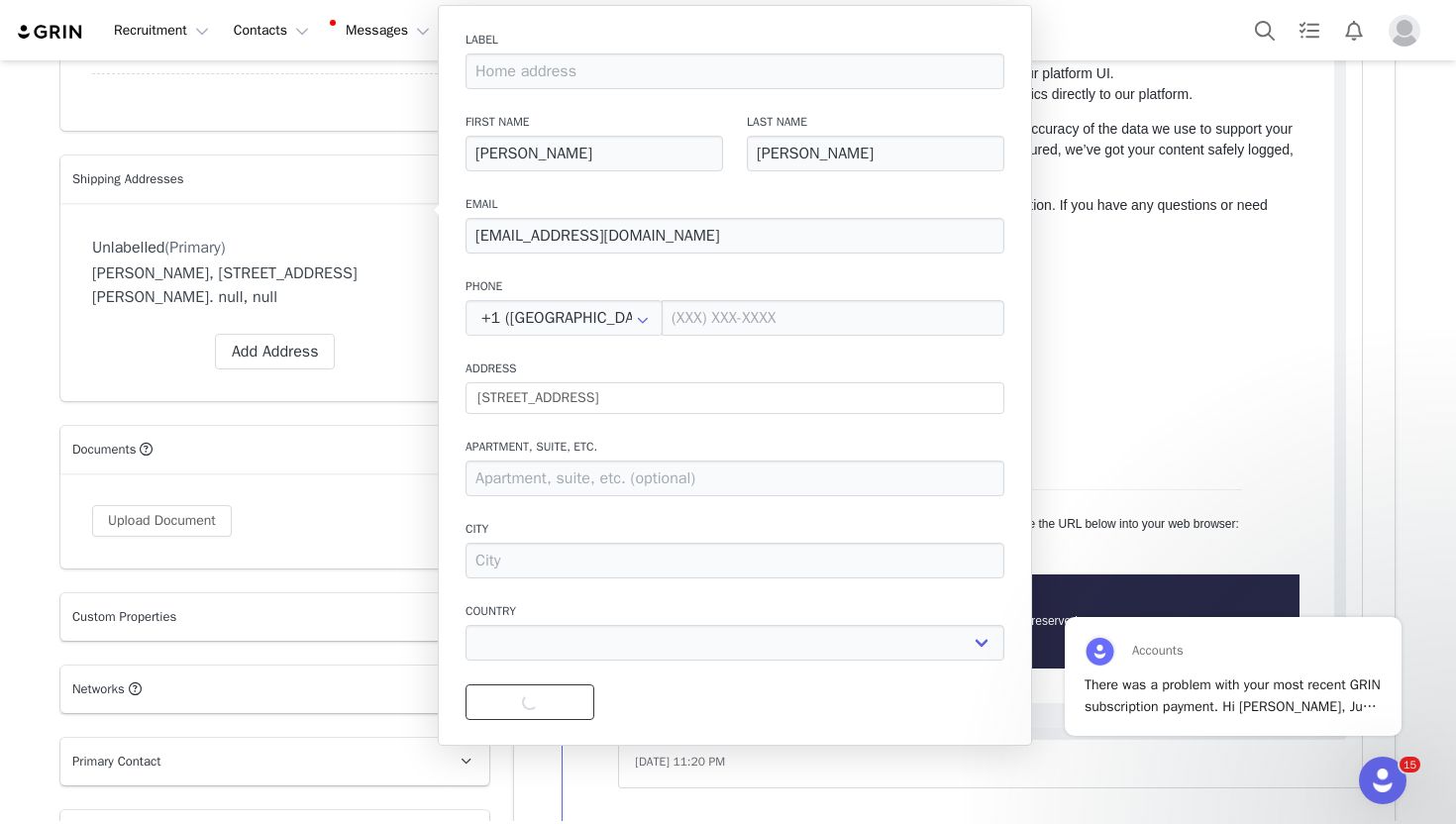 select 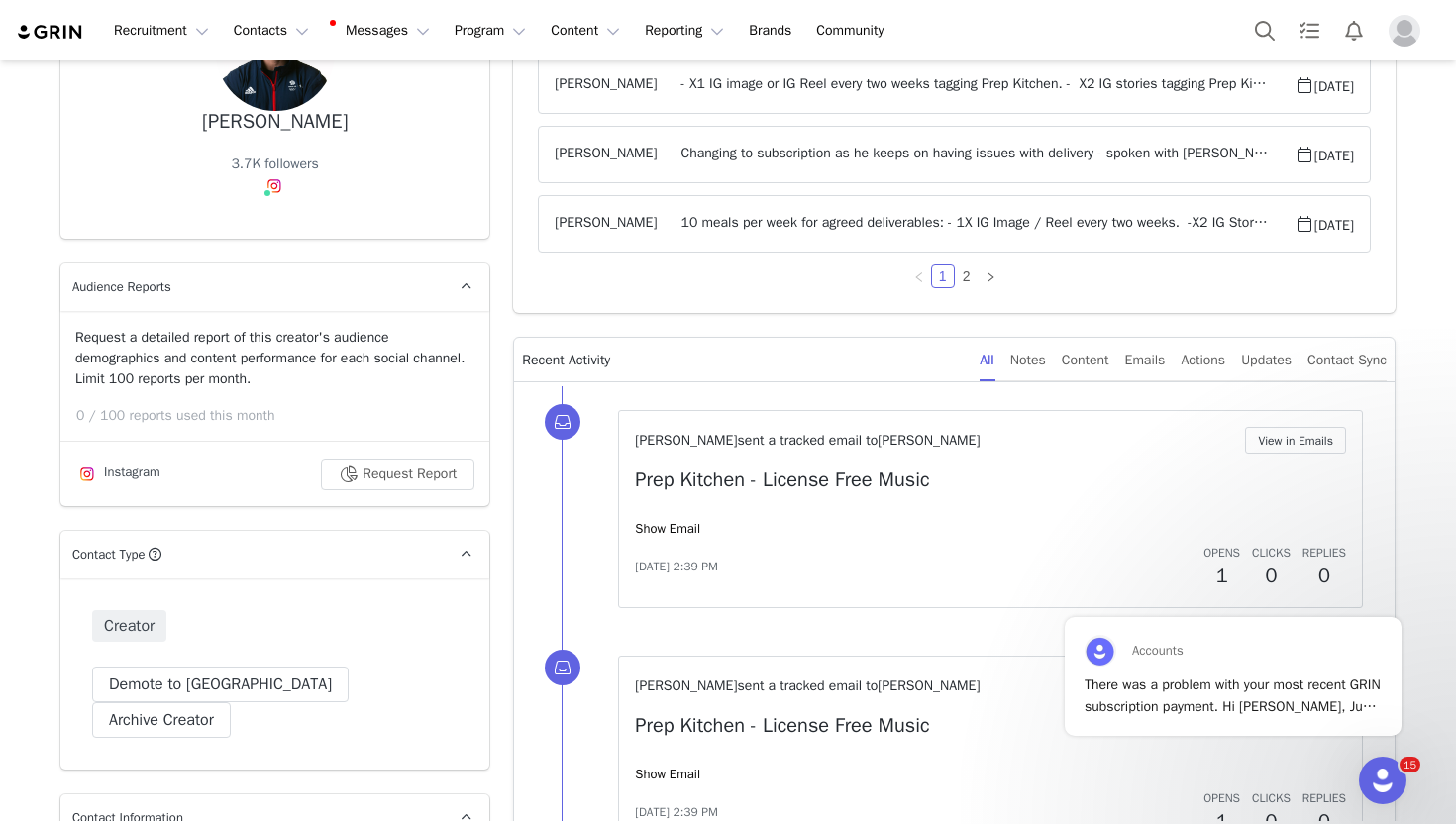 scroll, scrollTop: 0, scrollLeft: 0, axis: both 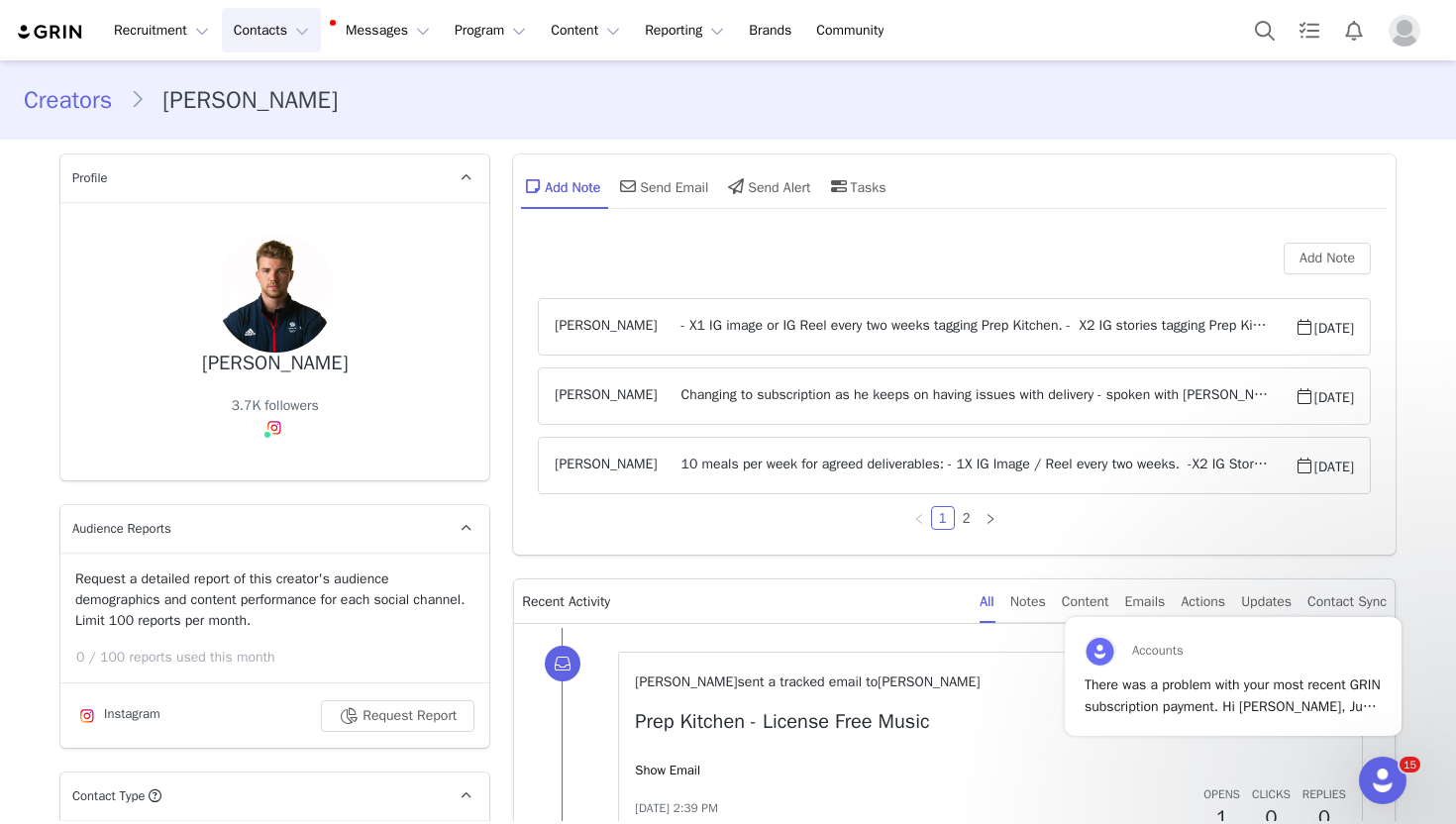 click on "Contacts Contacts" at bounding box center [271, 30] 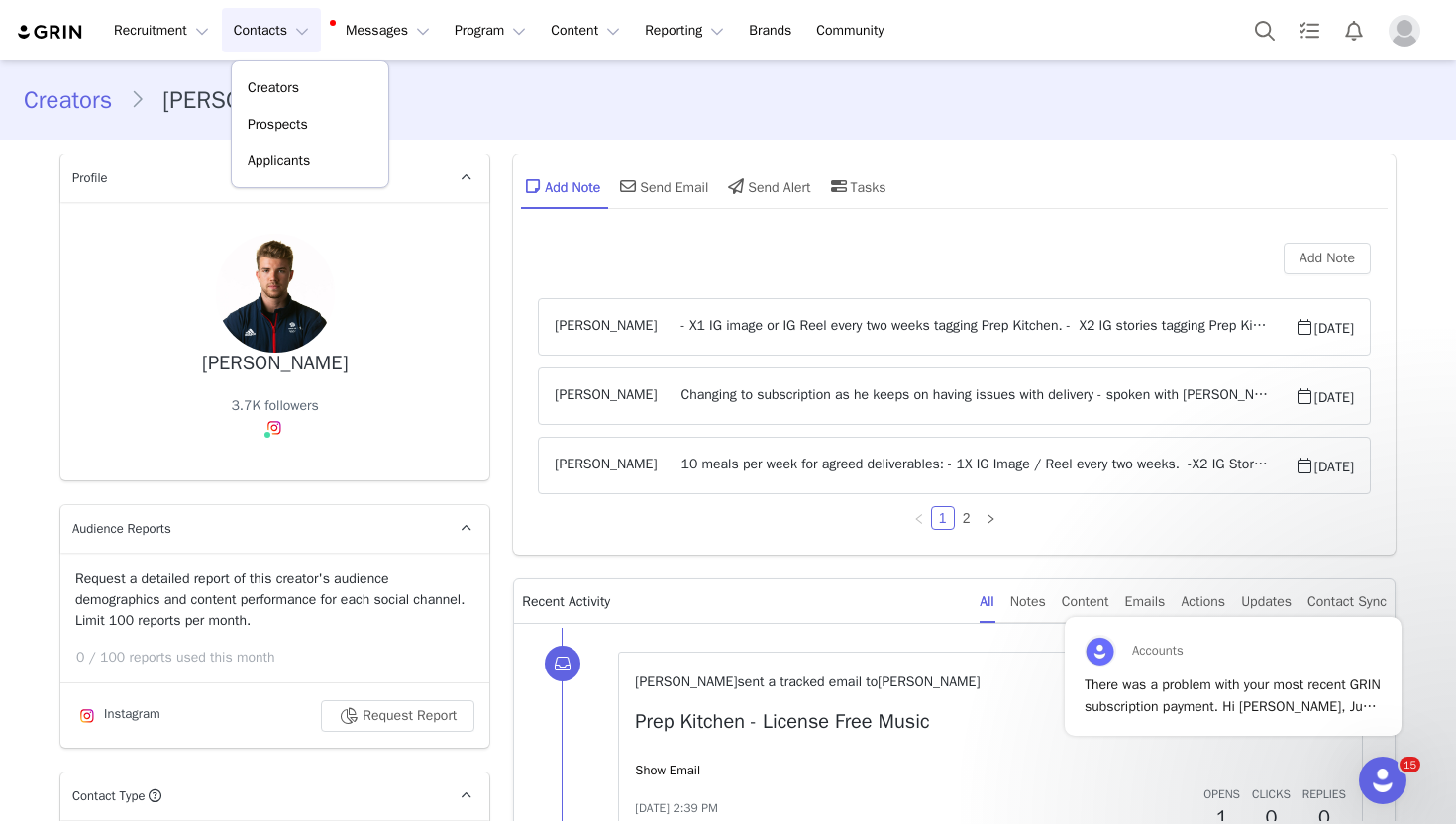 click on "Contacts Contacts" at bounding box center (271, 30) 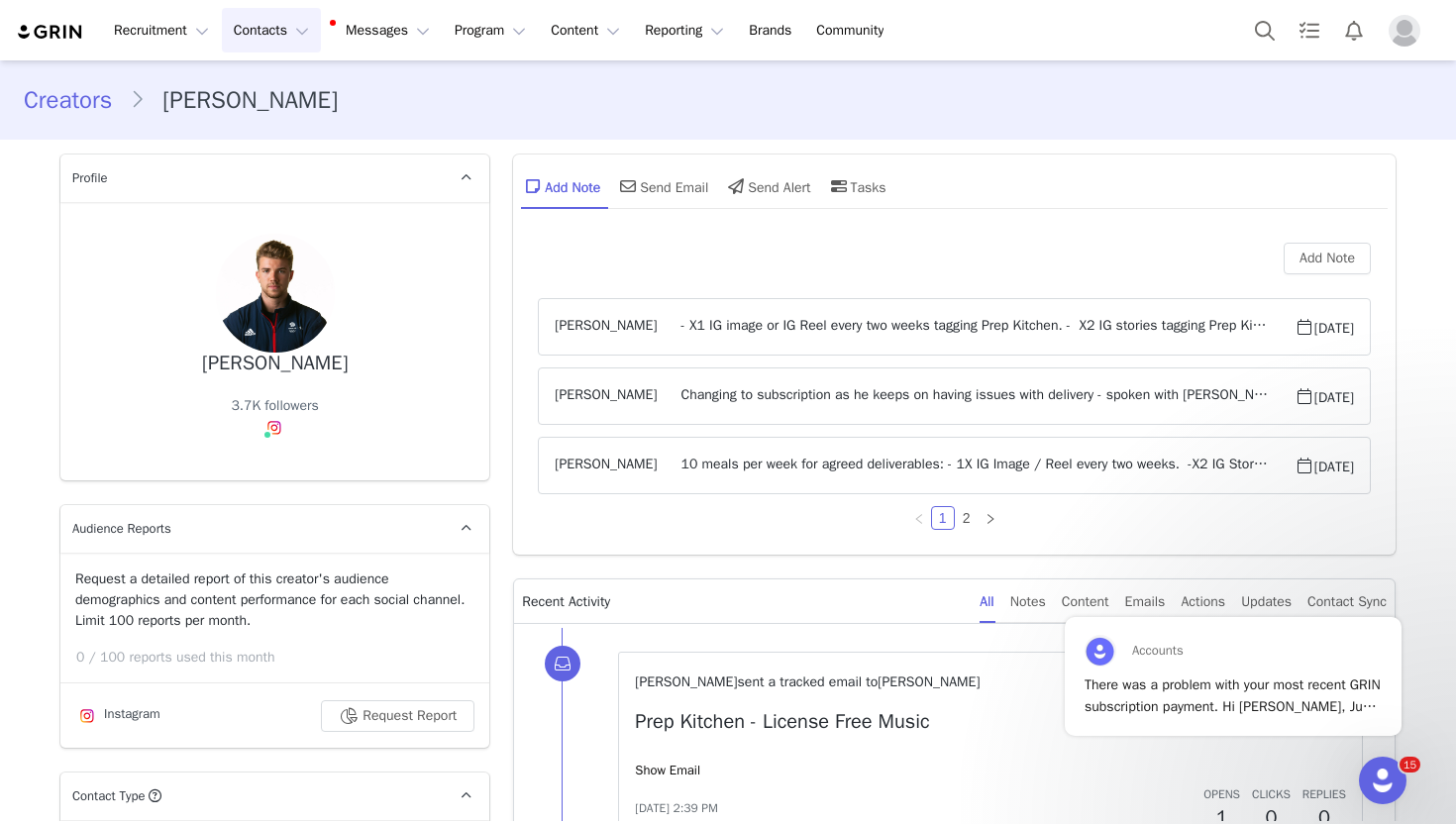 click on "Contacts Contacts" at bounding box center [271, 30] 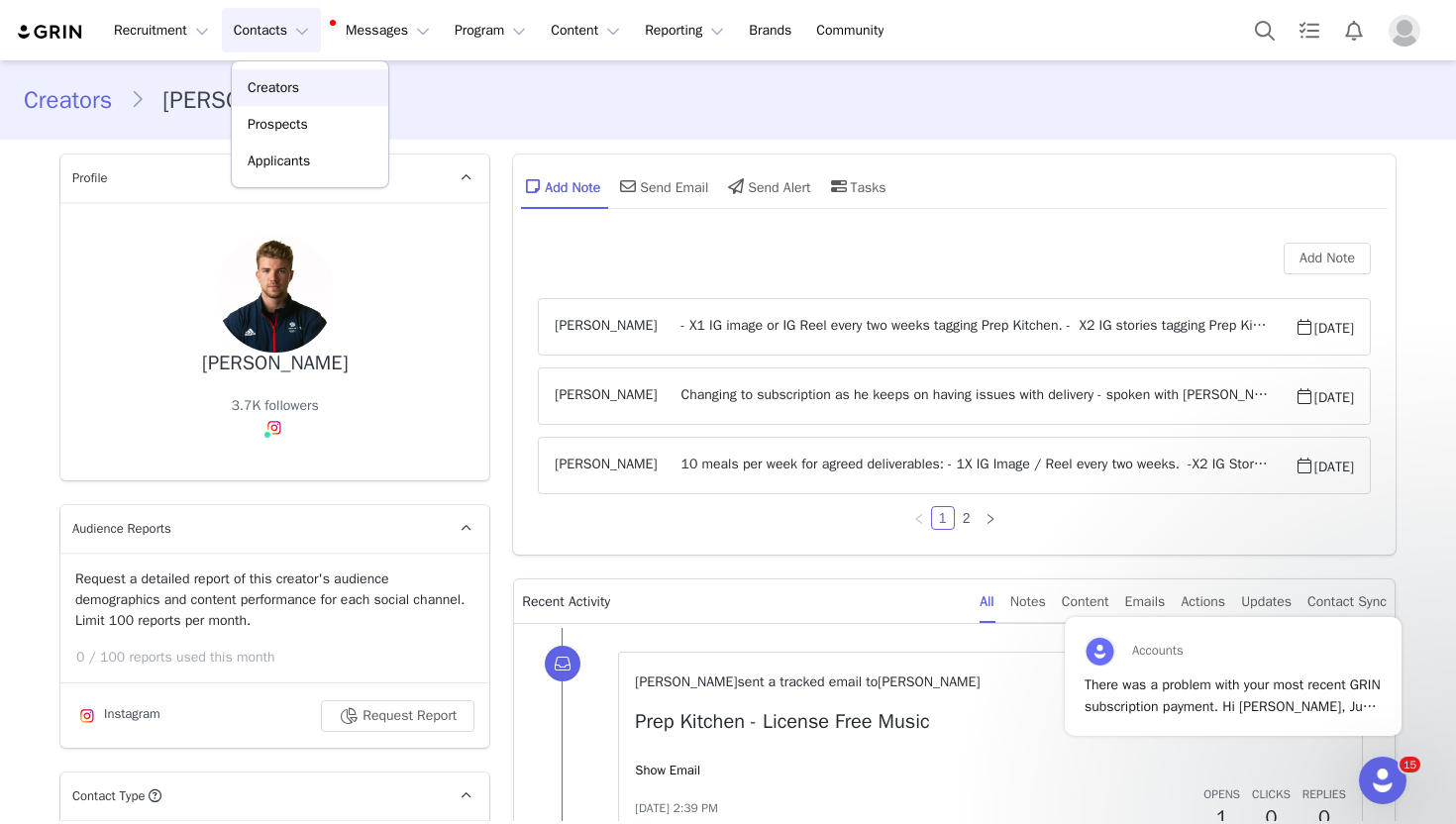 click on "Creators" at bounding box center (273, 87) 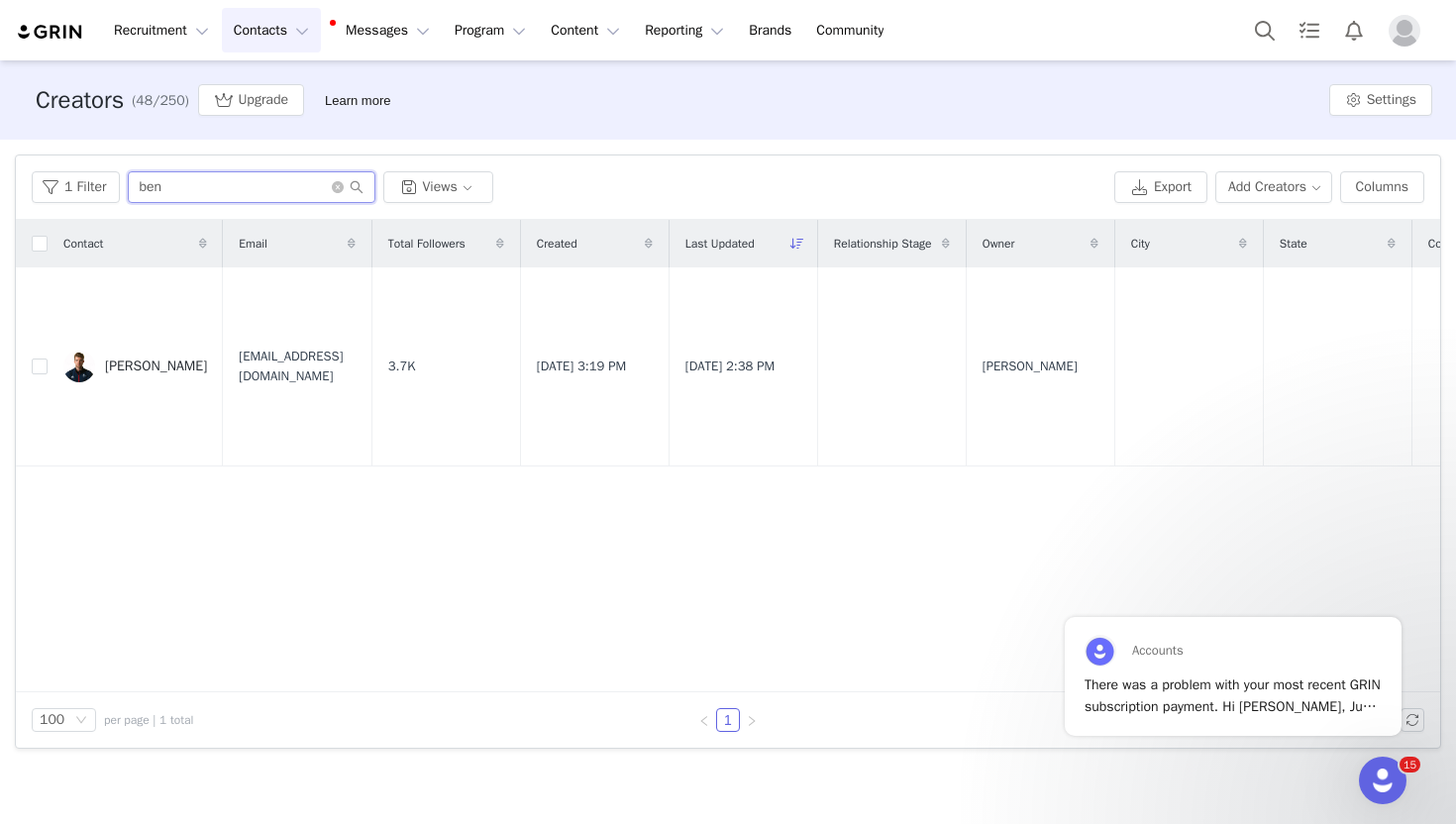 click on "ben" at bounding box center [252, 187] 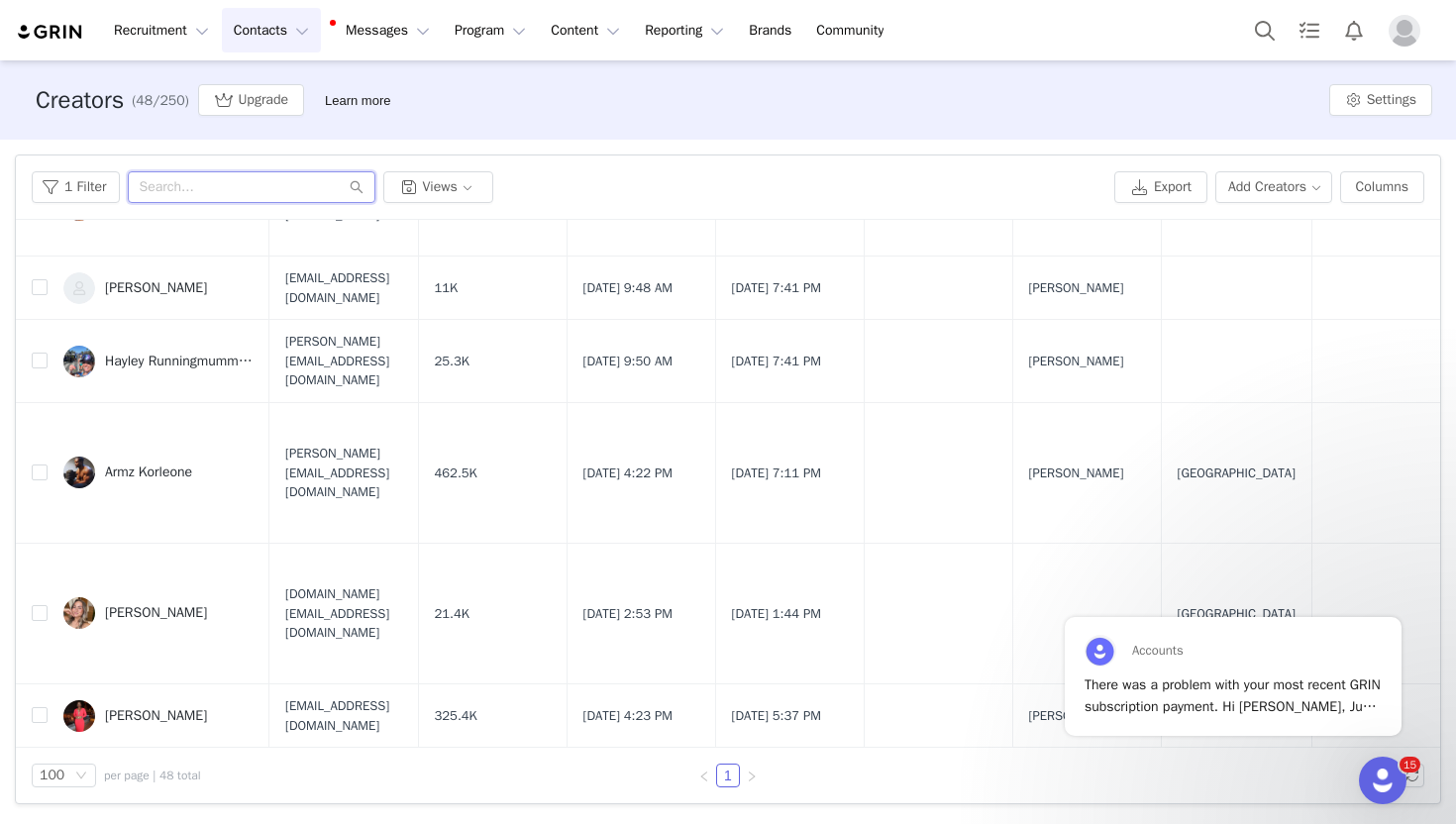 scroll, scrollTop: 429, scrollLeft: 0, axis: vertical 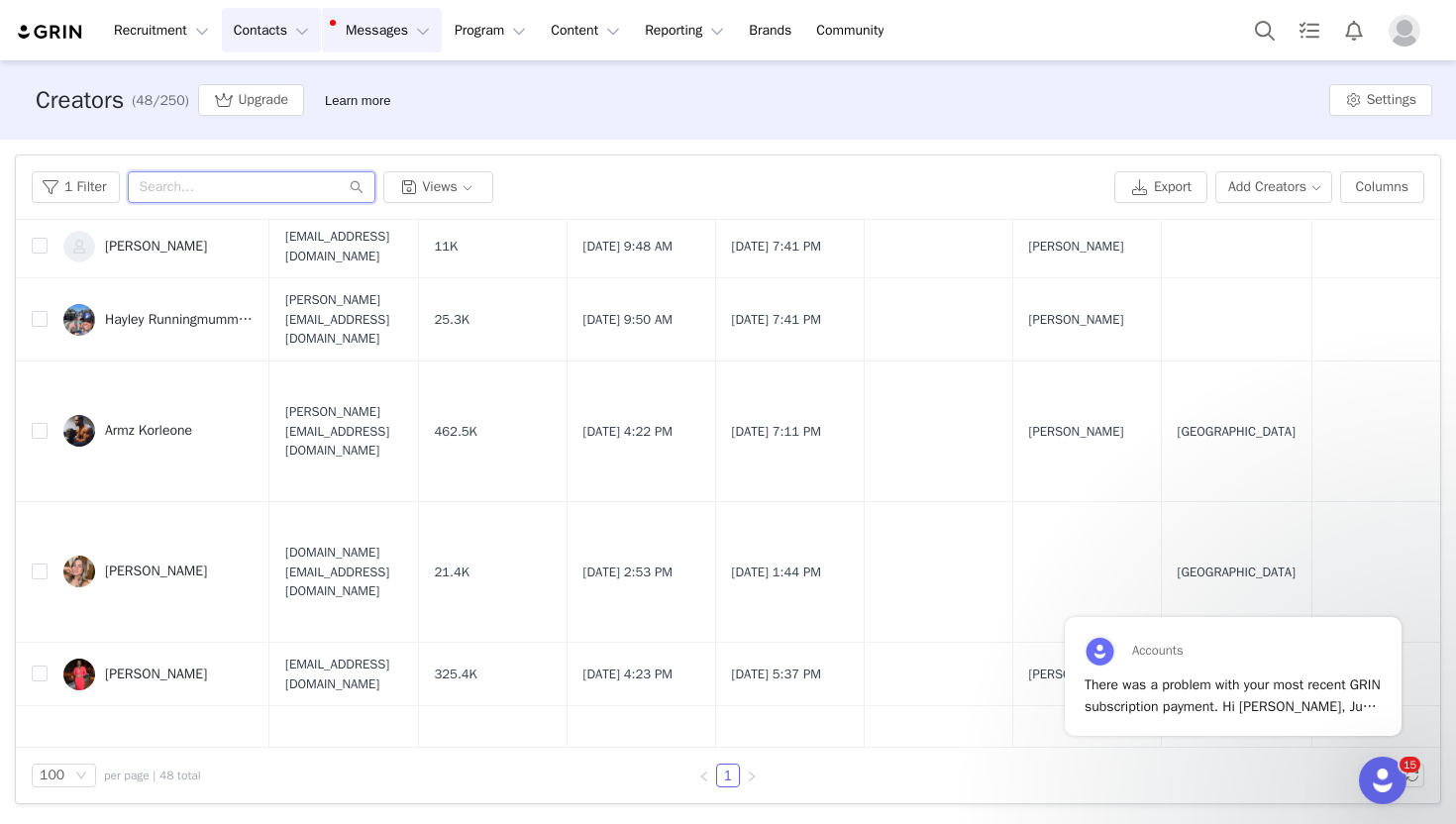 type 